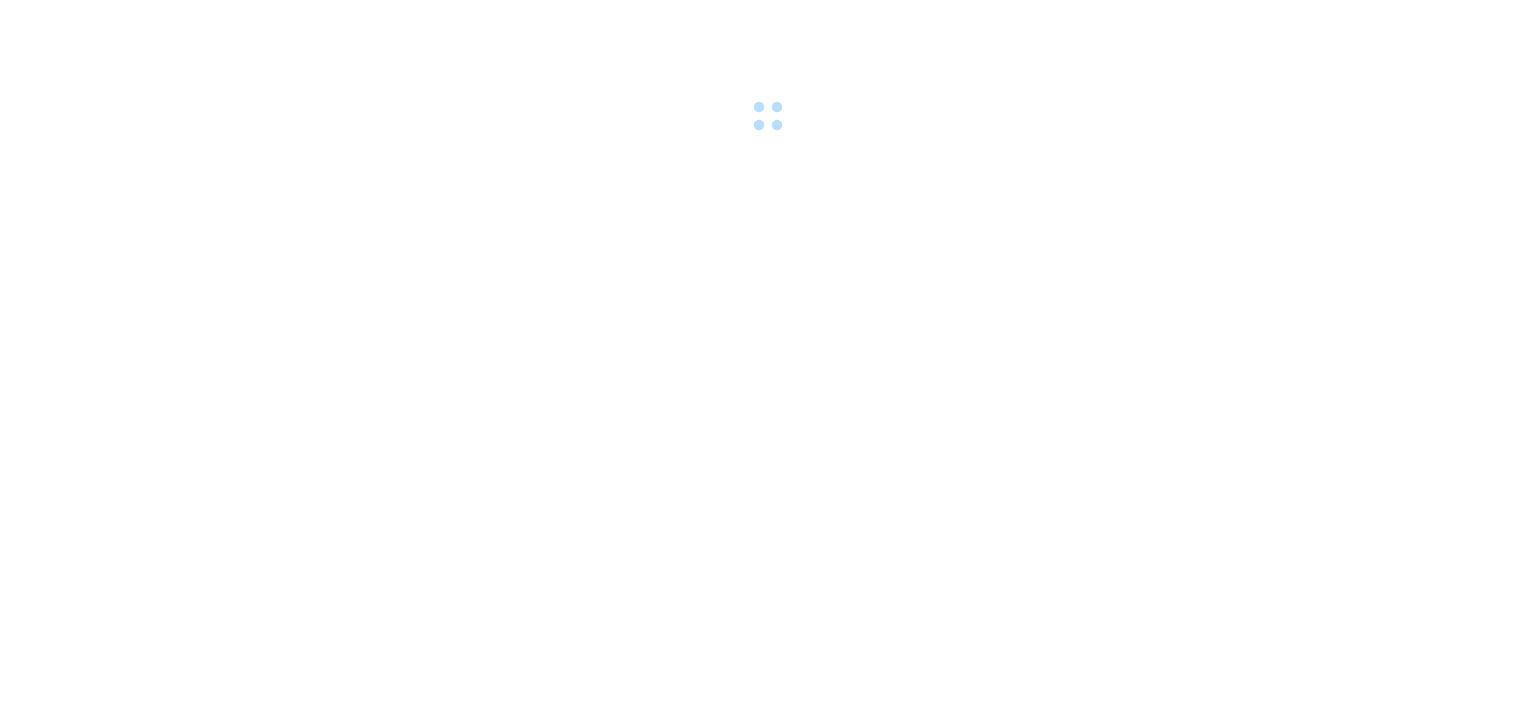 scroll, scrollTop: 0, scrollLeft: 0, axis: both 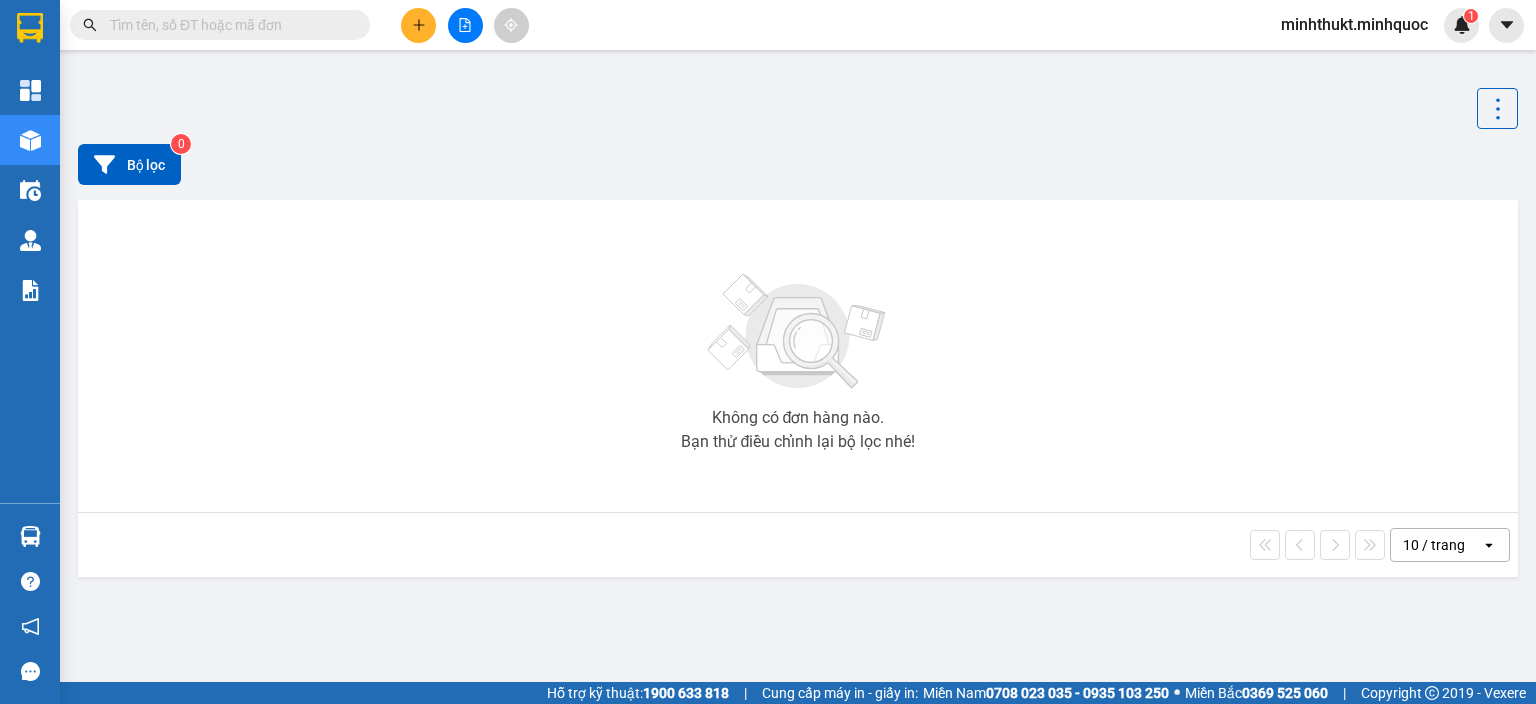 click at bounding box center [228, 25] 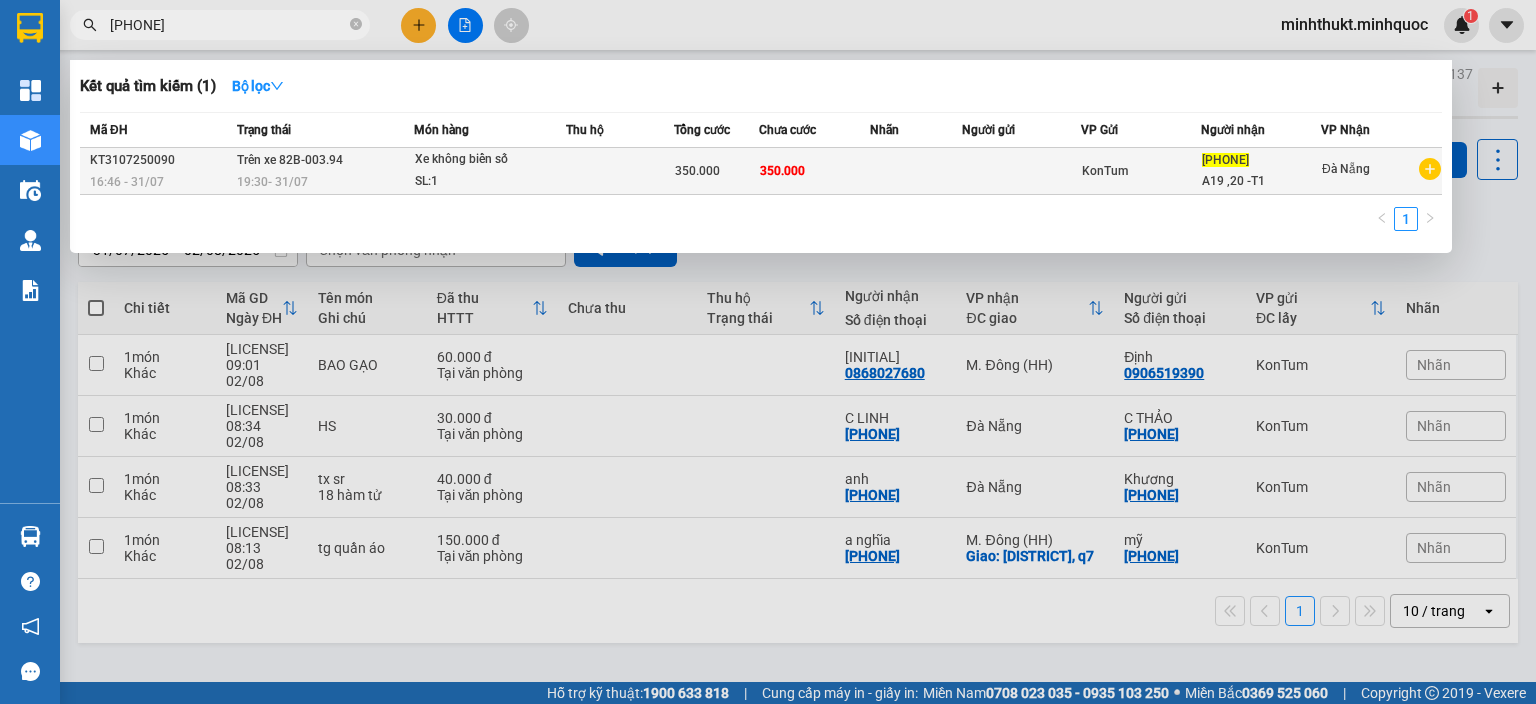 type on "[PHONE]" 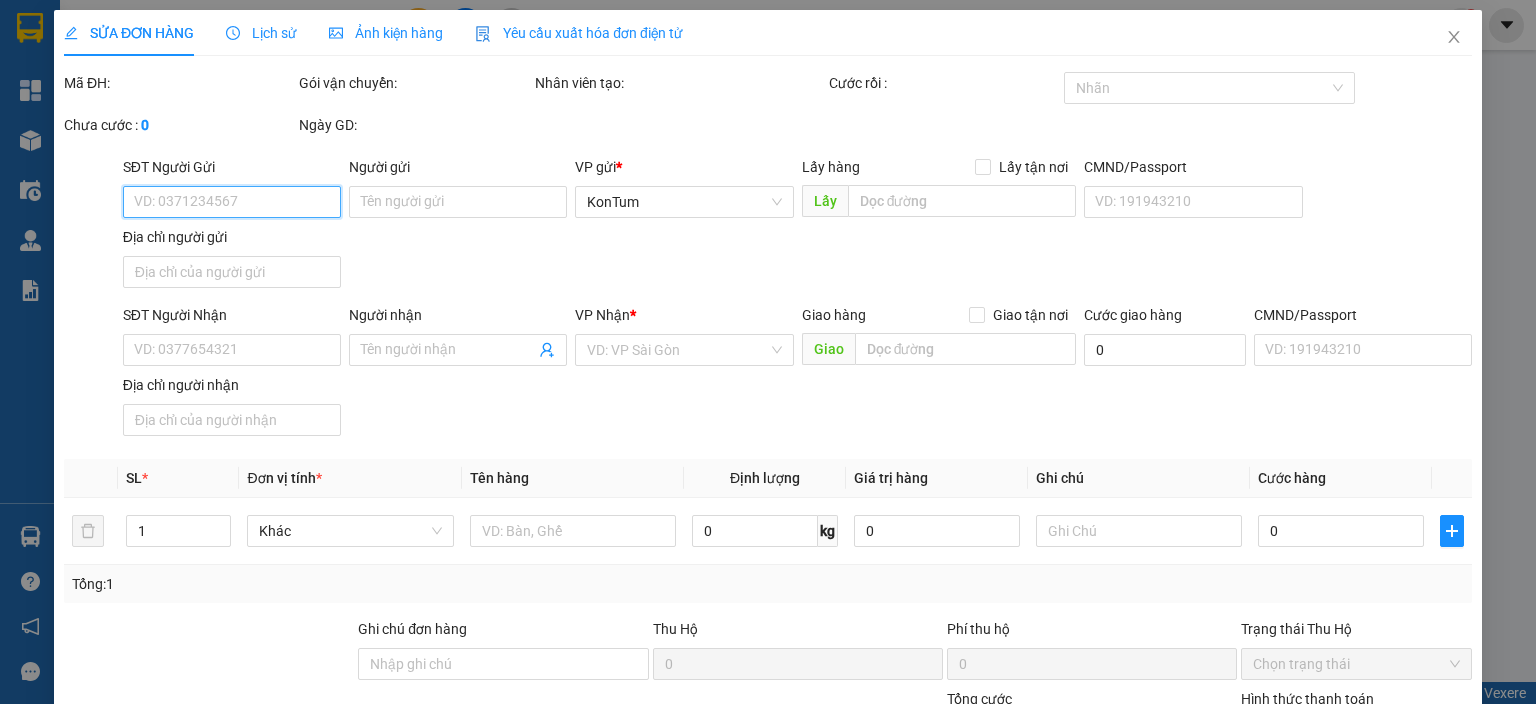 type on "[PHONE]" 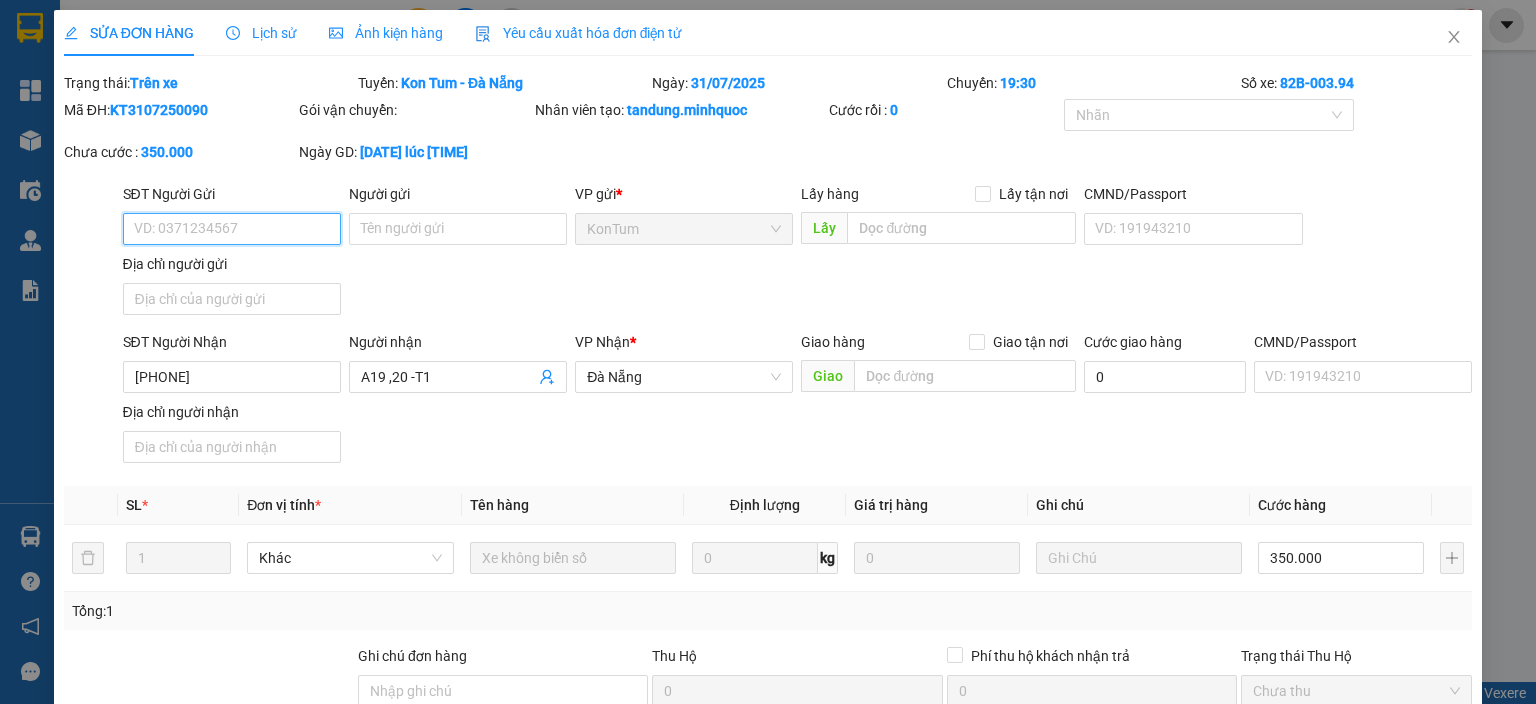 scroll, scrollTop: 205, scrollLeft: 0, axis: vertical 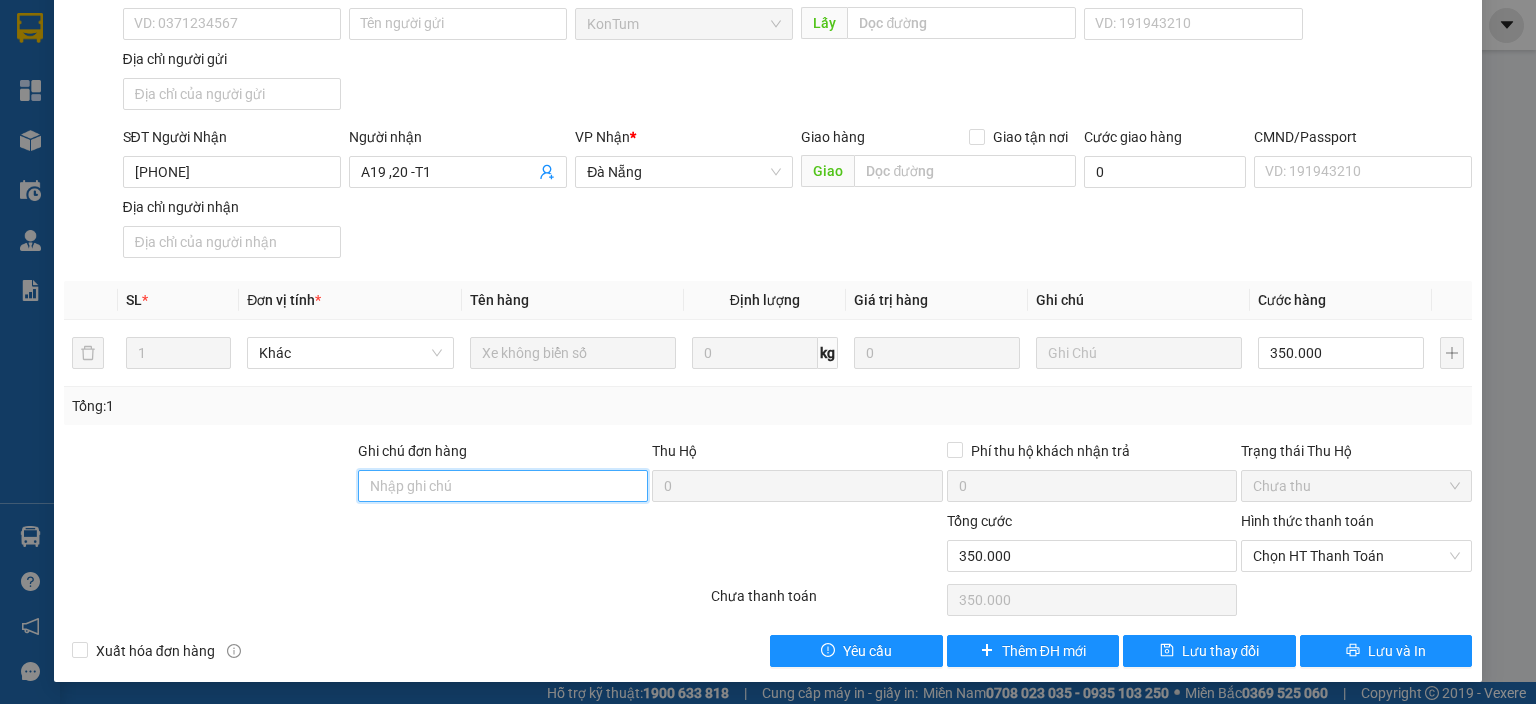 click on "Ghi chú đơn hàng" at bounding box center [503, 486] 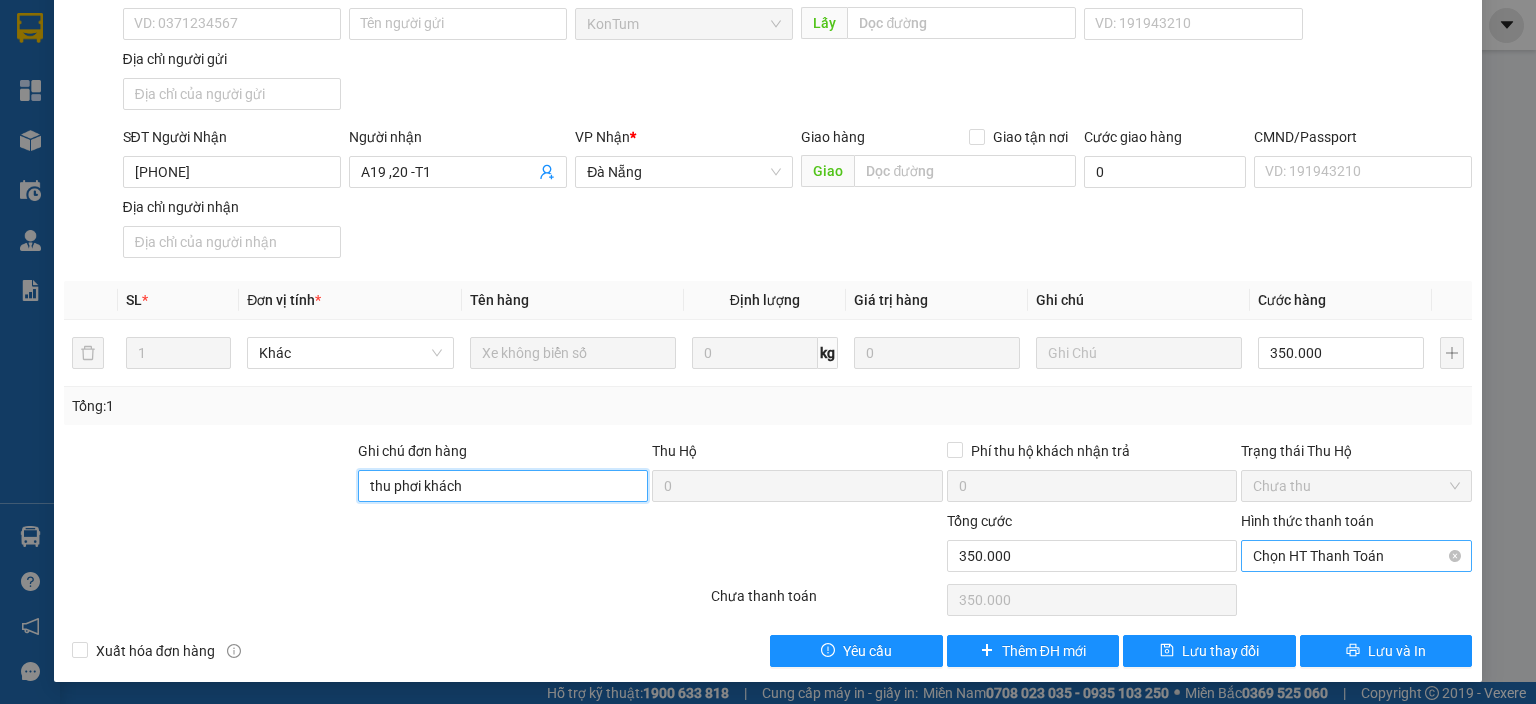 click on "Chọn HT Thanh Toán" at bounding box center (1356, 556) 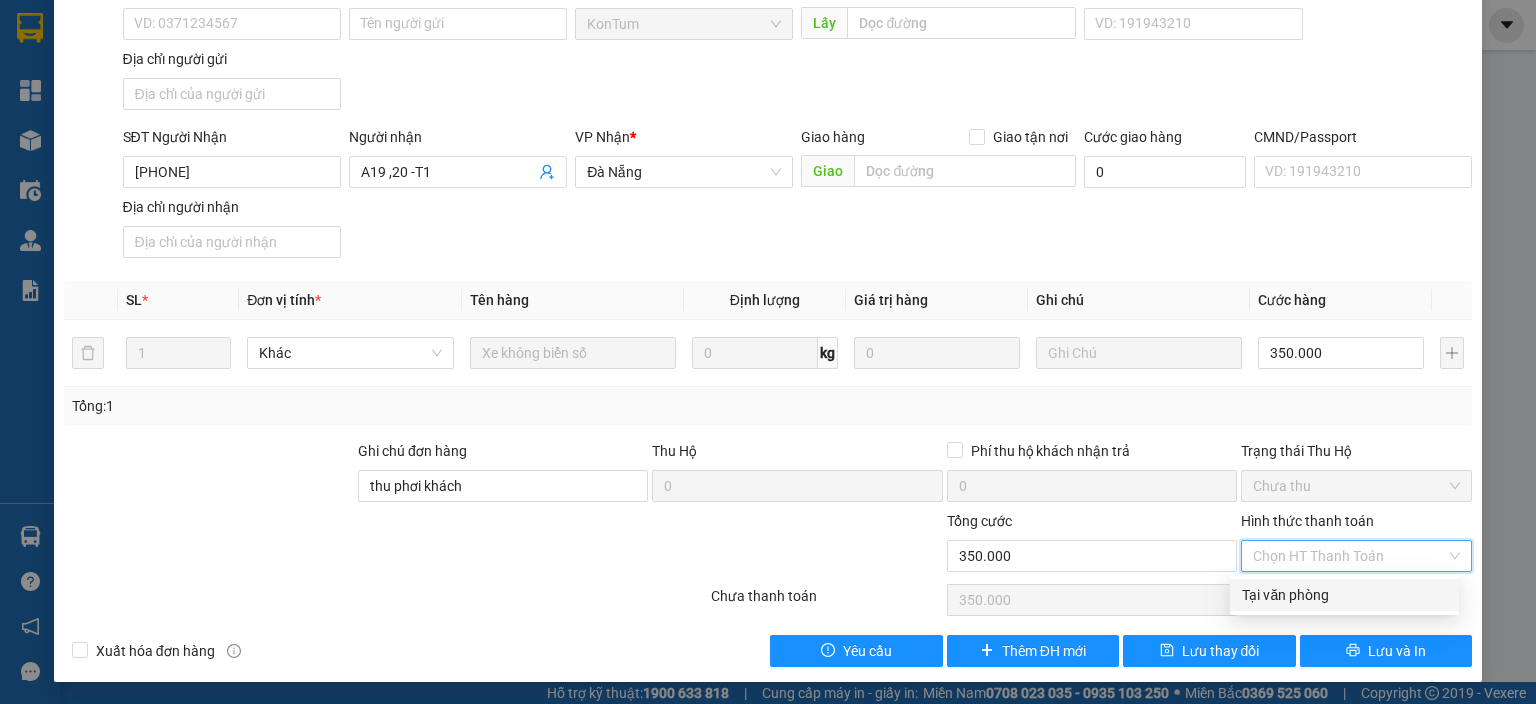 click on "Tại văn phòng" at bounding box center [1344, 595] 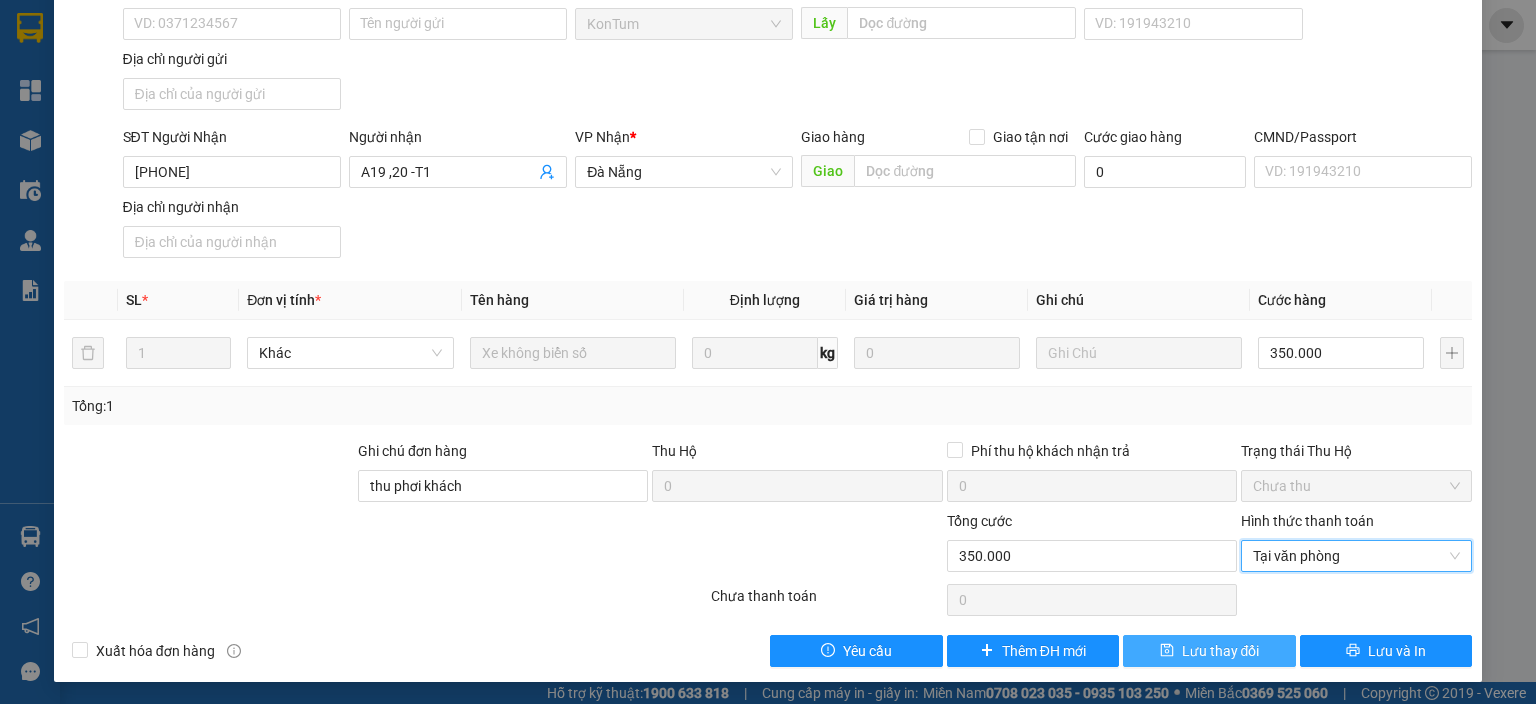 click on "Lưu thay đổi" at bounding box center (1221, 651) 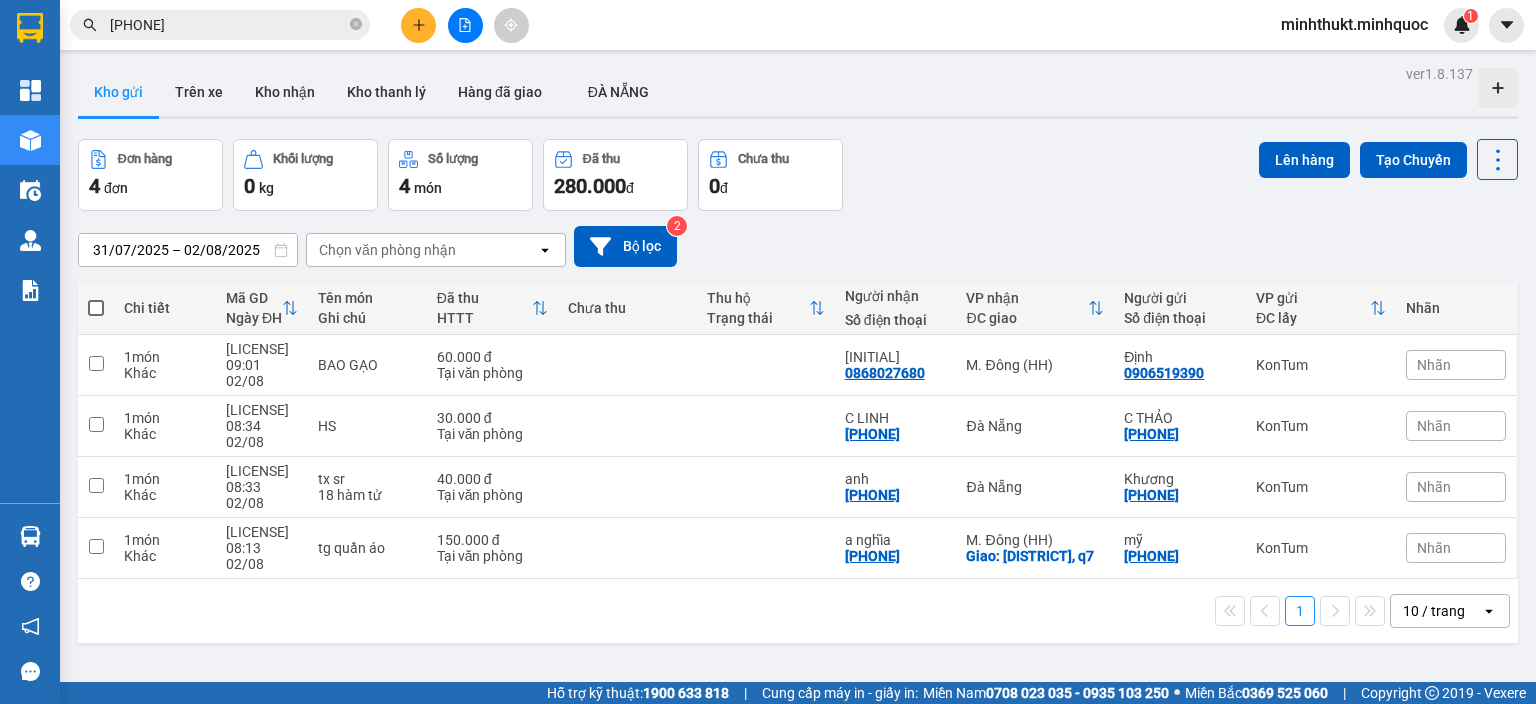 click at bounding box center [465, 25] 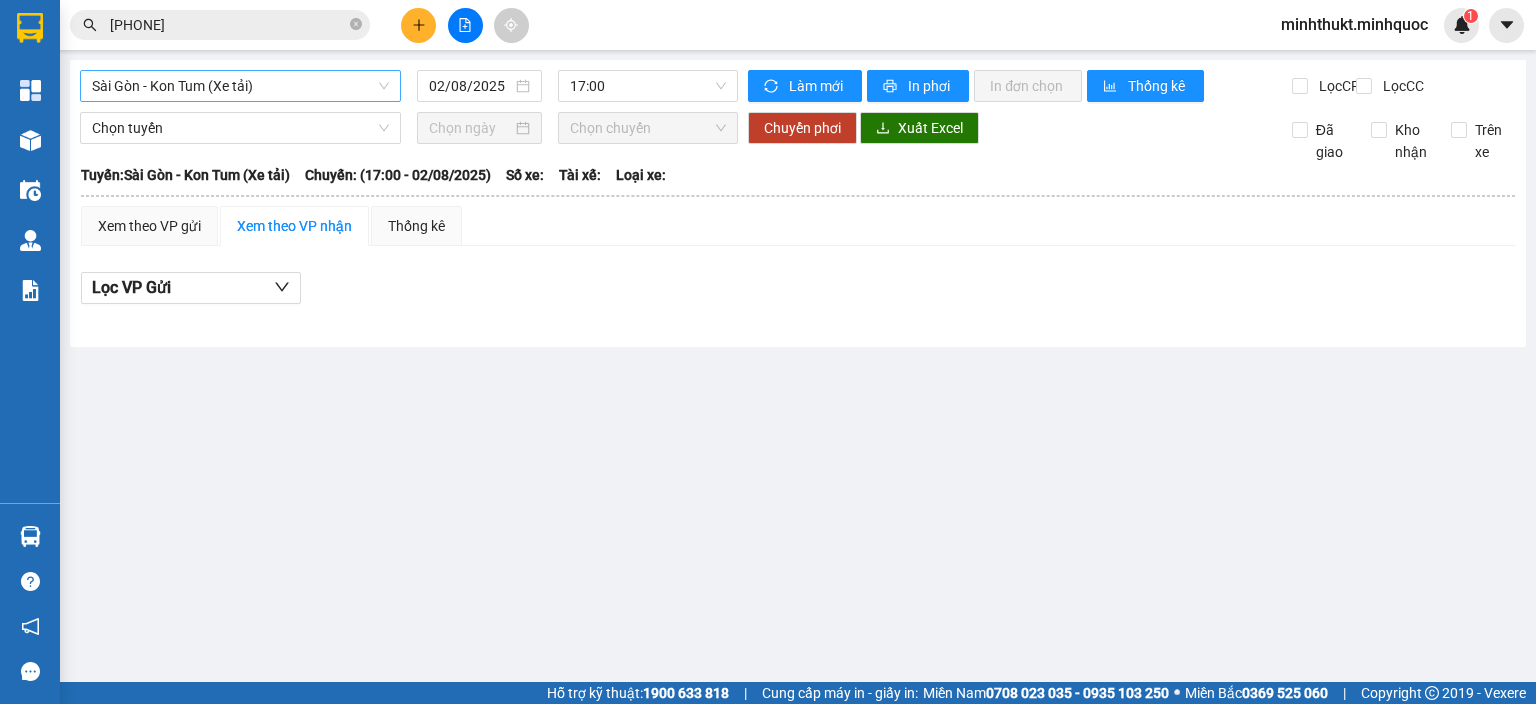 click on "Sài Gòn - Kon Tum (Xe tải)" at bounding box center [240, 86] 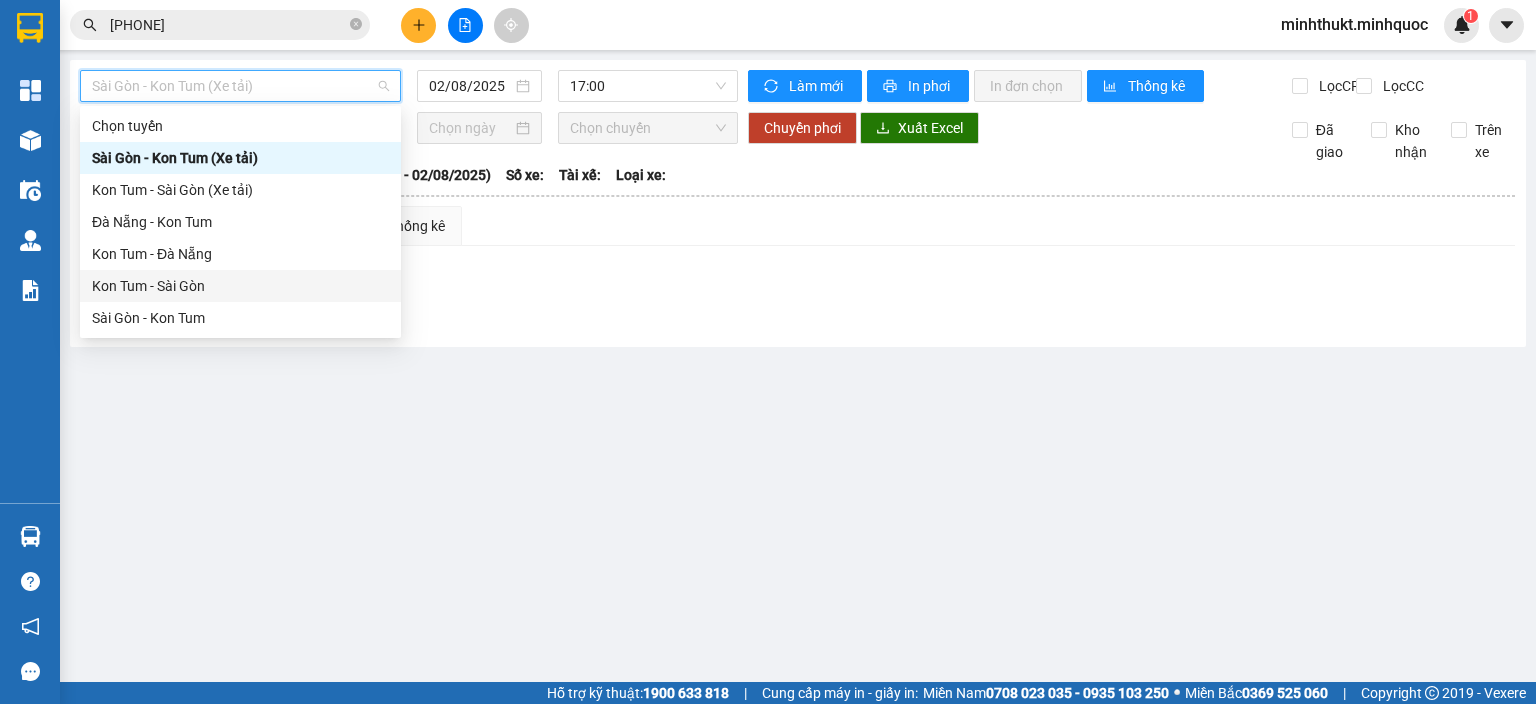 click on "Kon Tum - Sài Gòn" at bounding box center (240, 286) 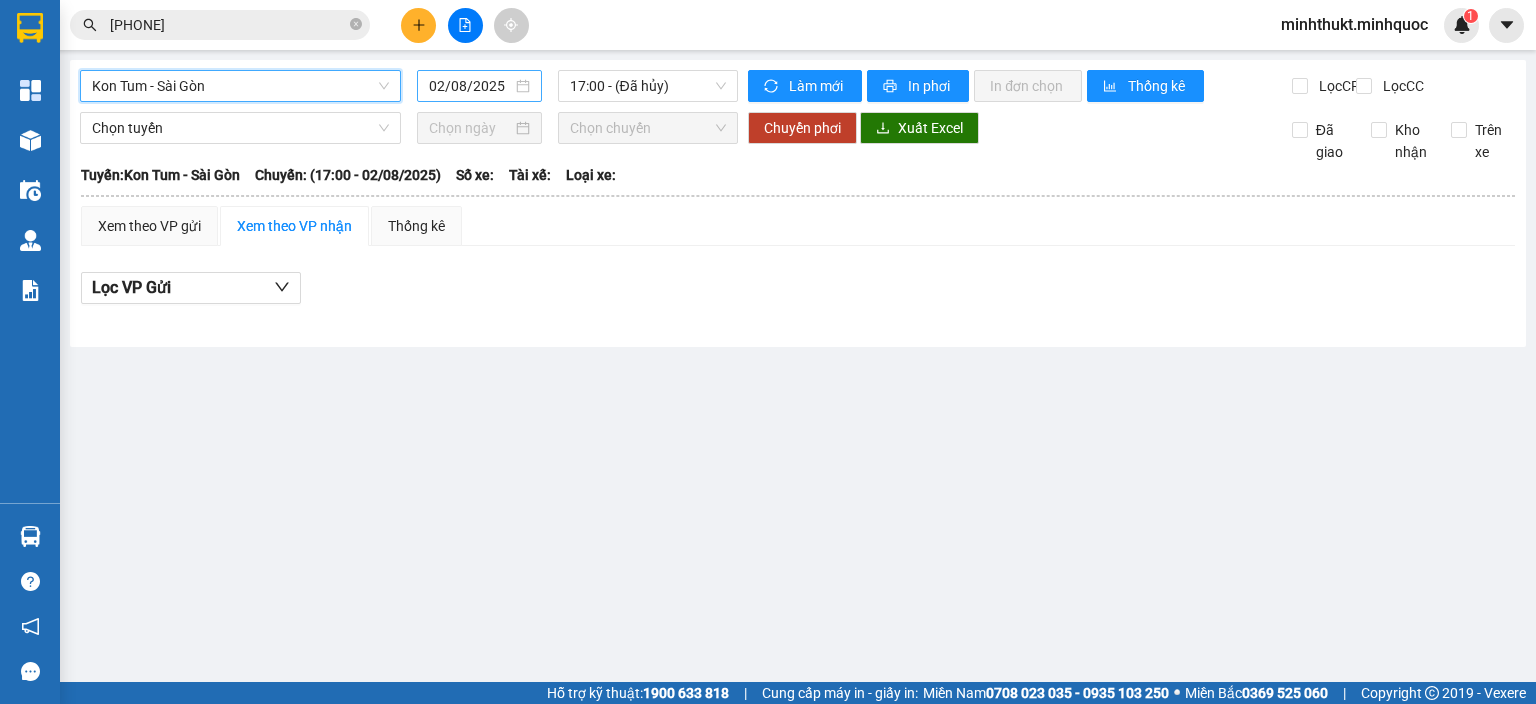 click on "02/08/2025" at bounding box center (470, 86) 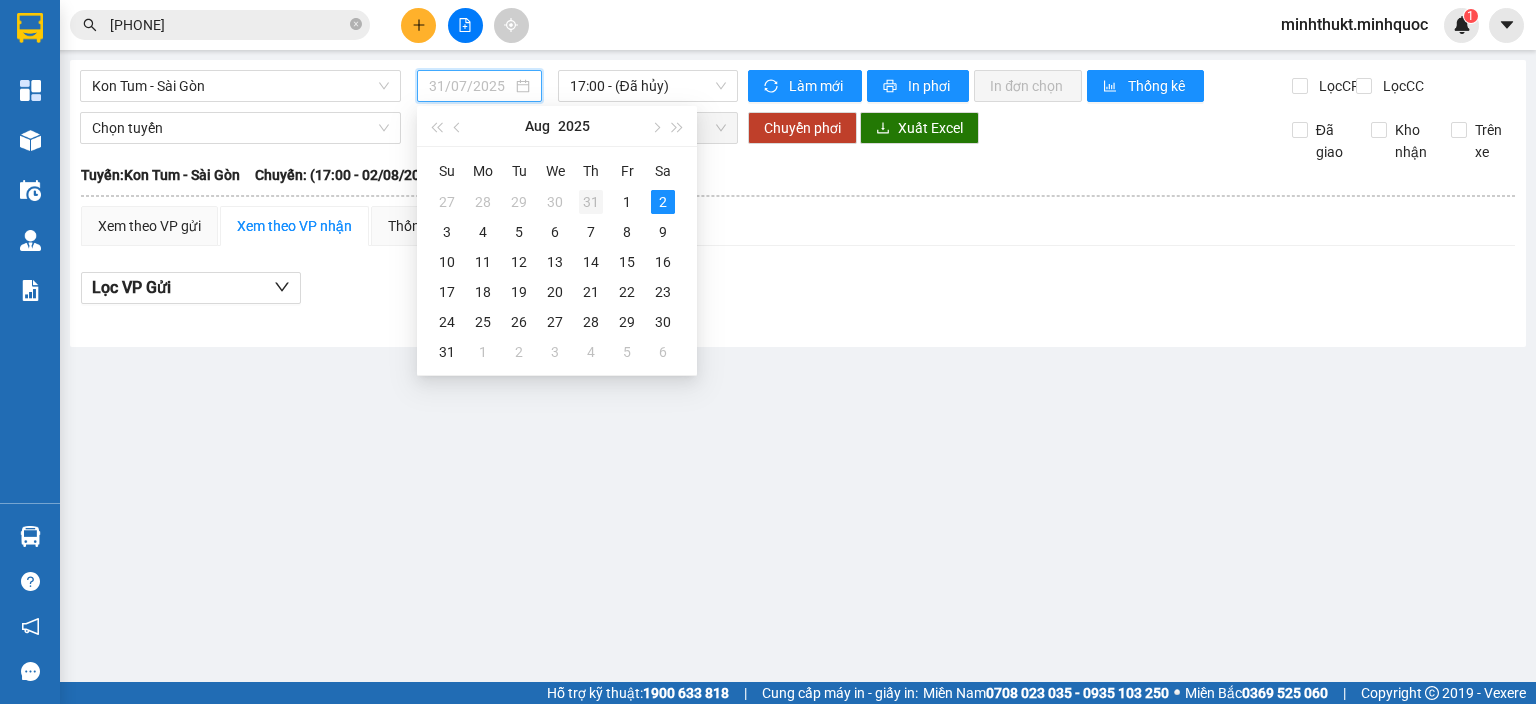 click on "31" at bounding box center [591, 202] 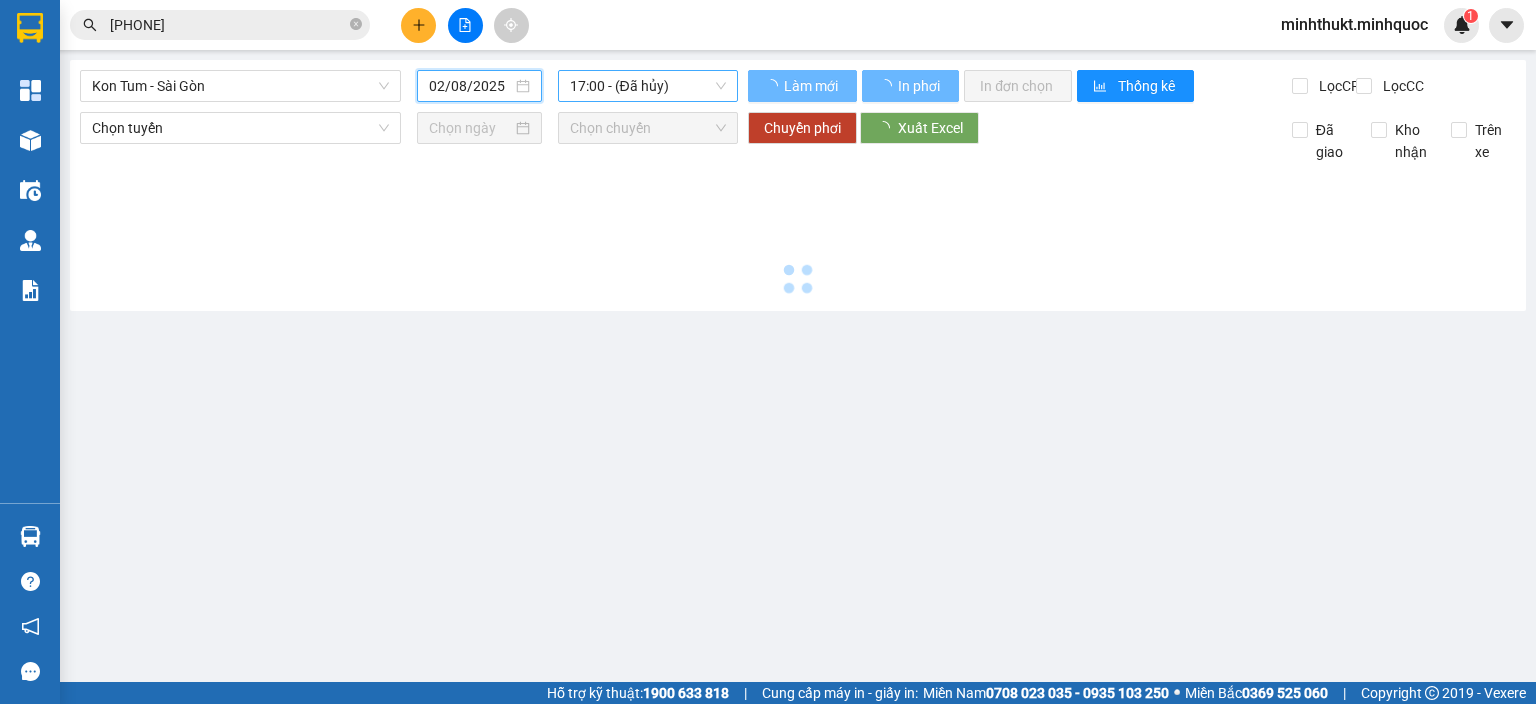 type on "31/07/2025" 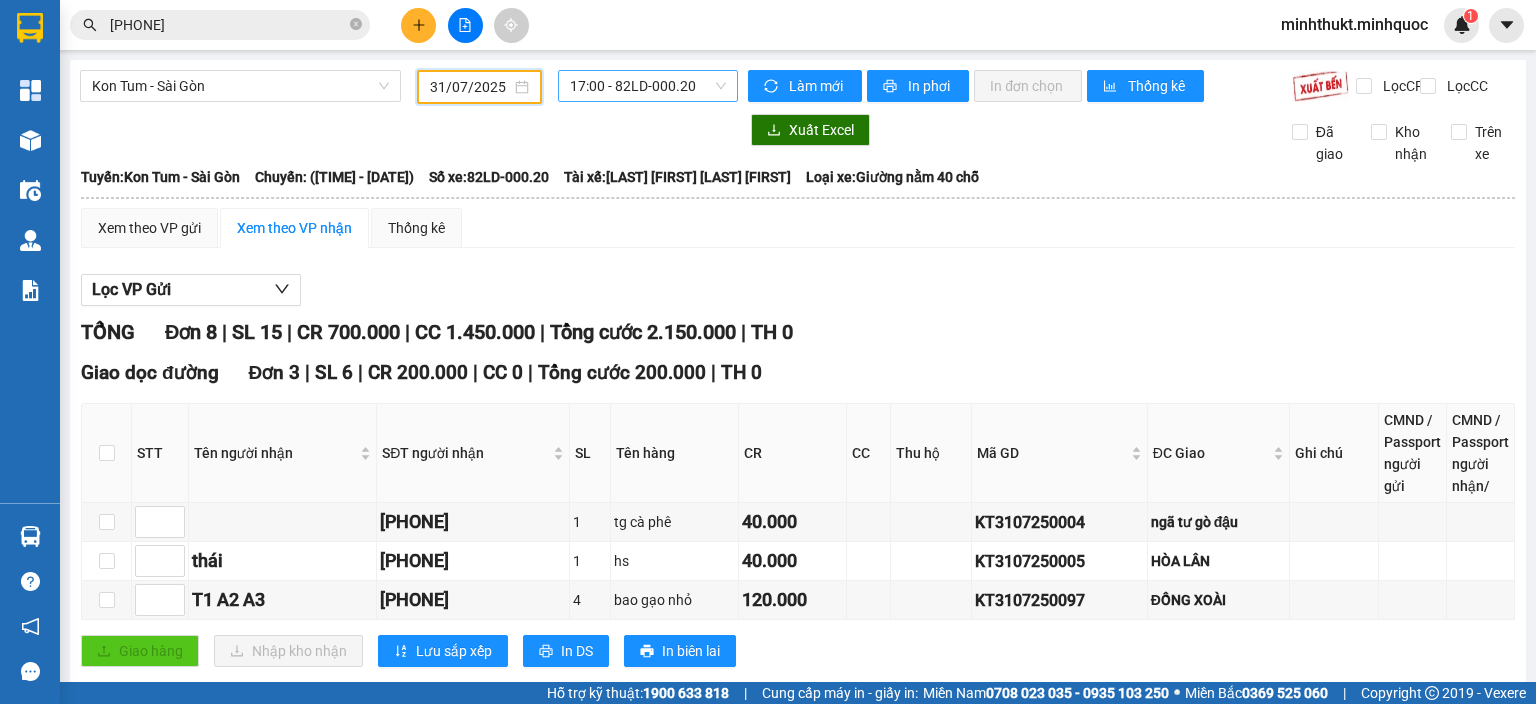 click on "17:00     - 82LD-000.20" at bounding box center (648, 86) 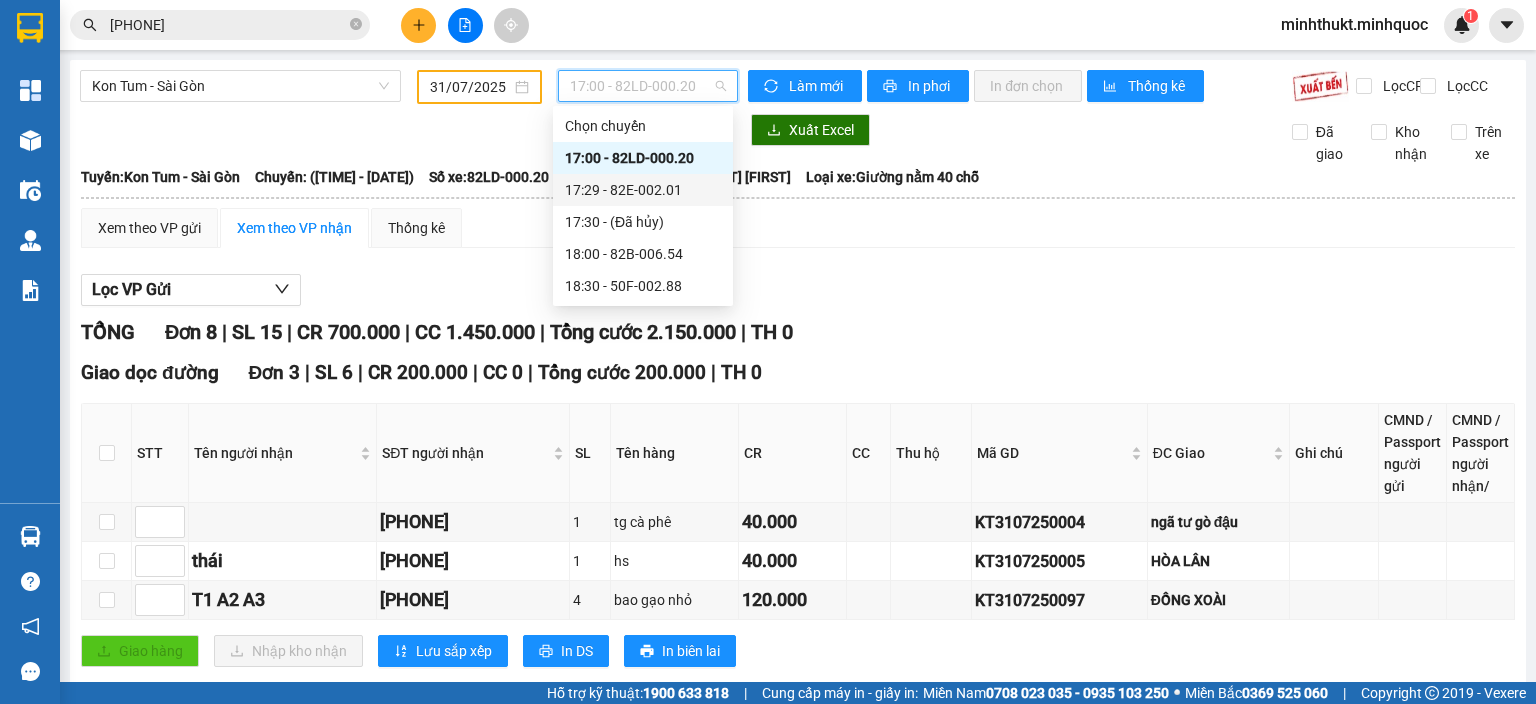 click on "17:29     - 82E-002.01" at bounding box center [643, 190] 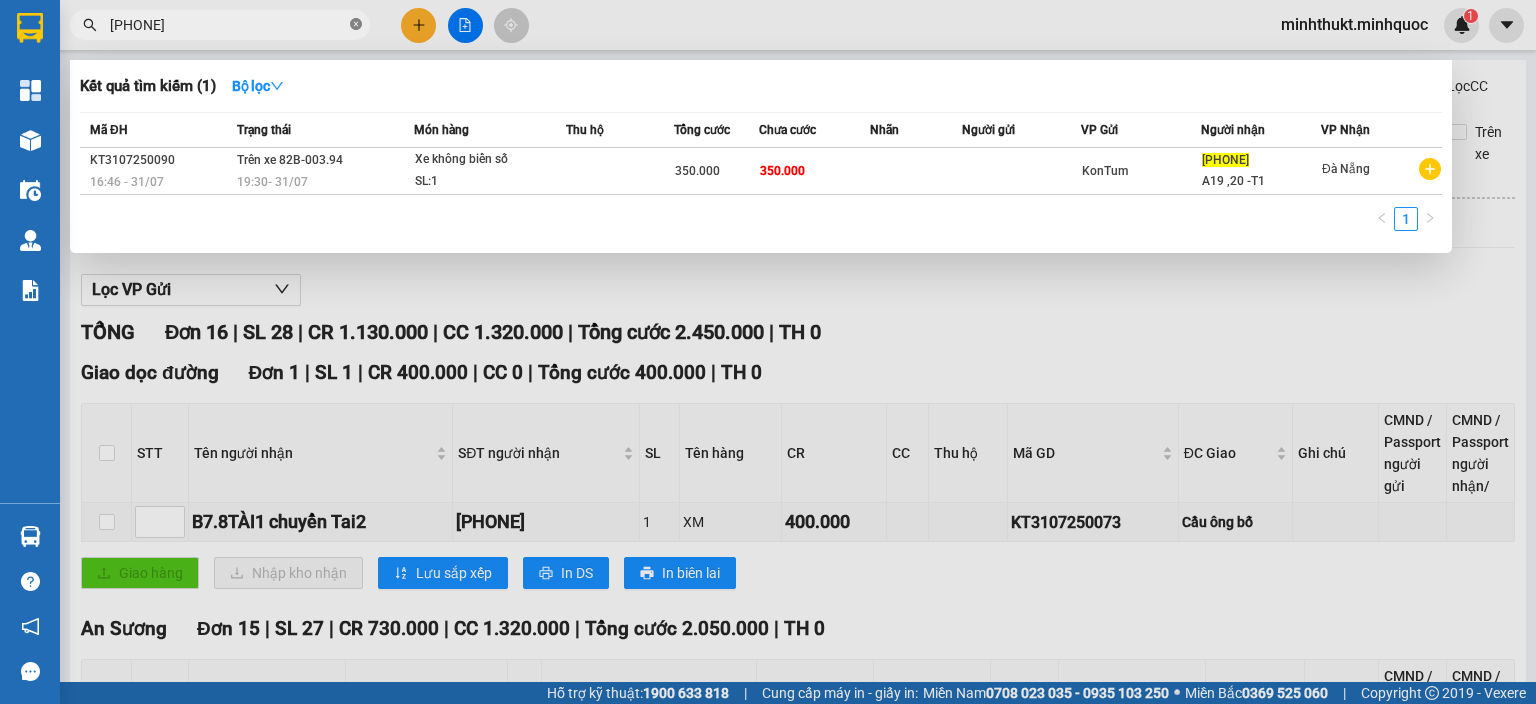 click 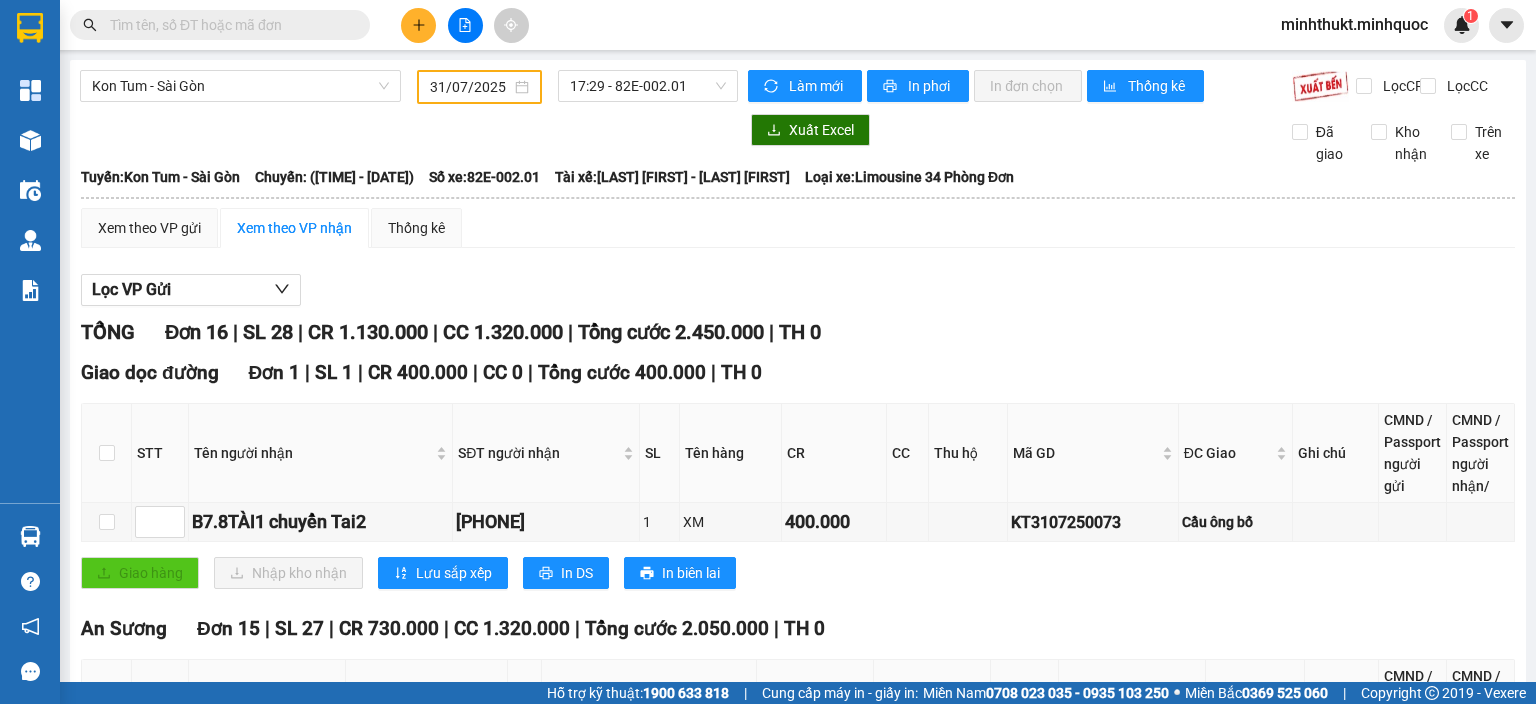 click at bounding box center [228, 25] 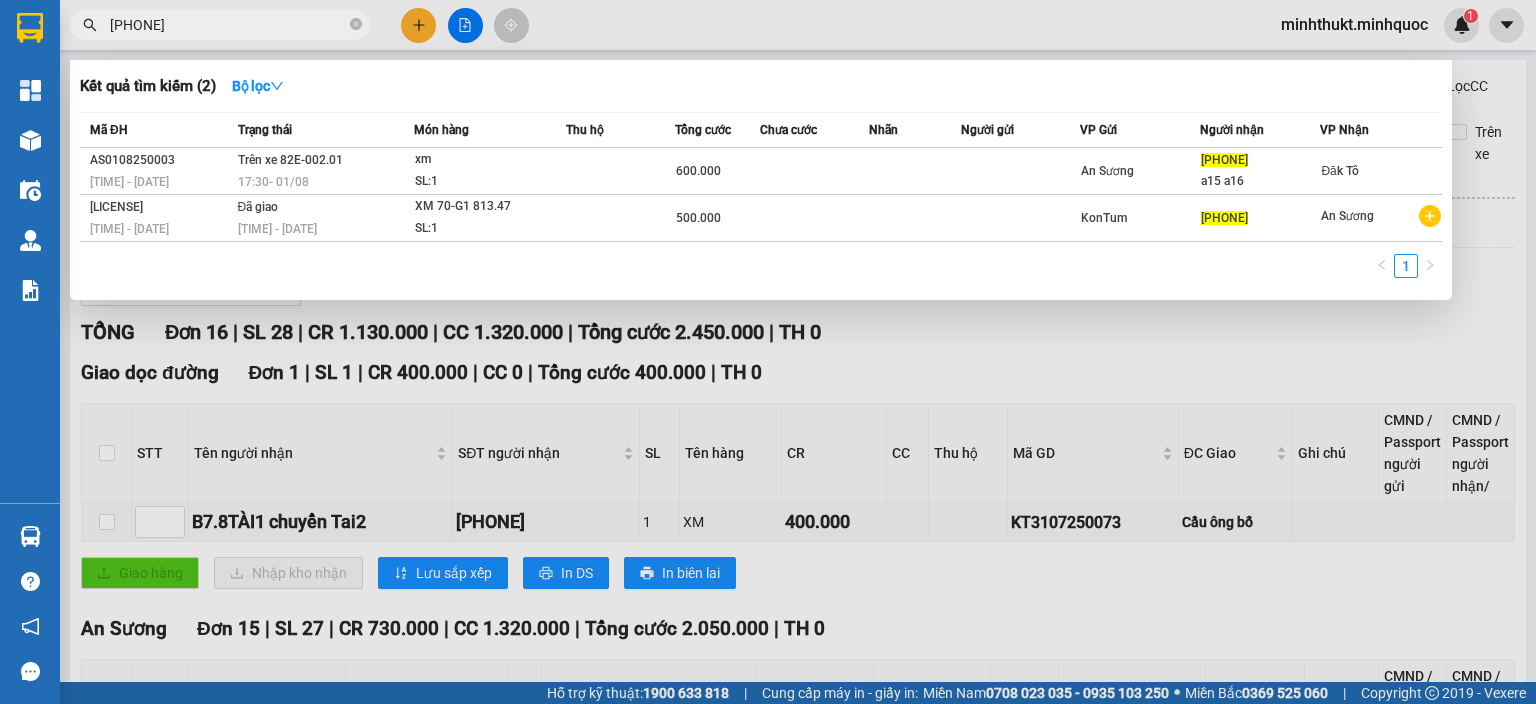 type on "[PHONE]" 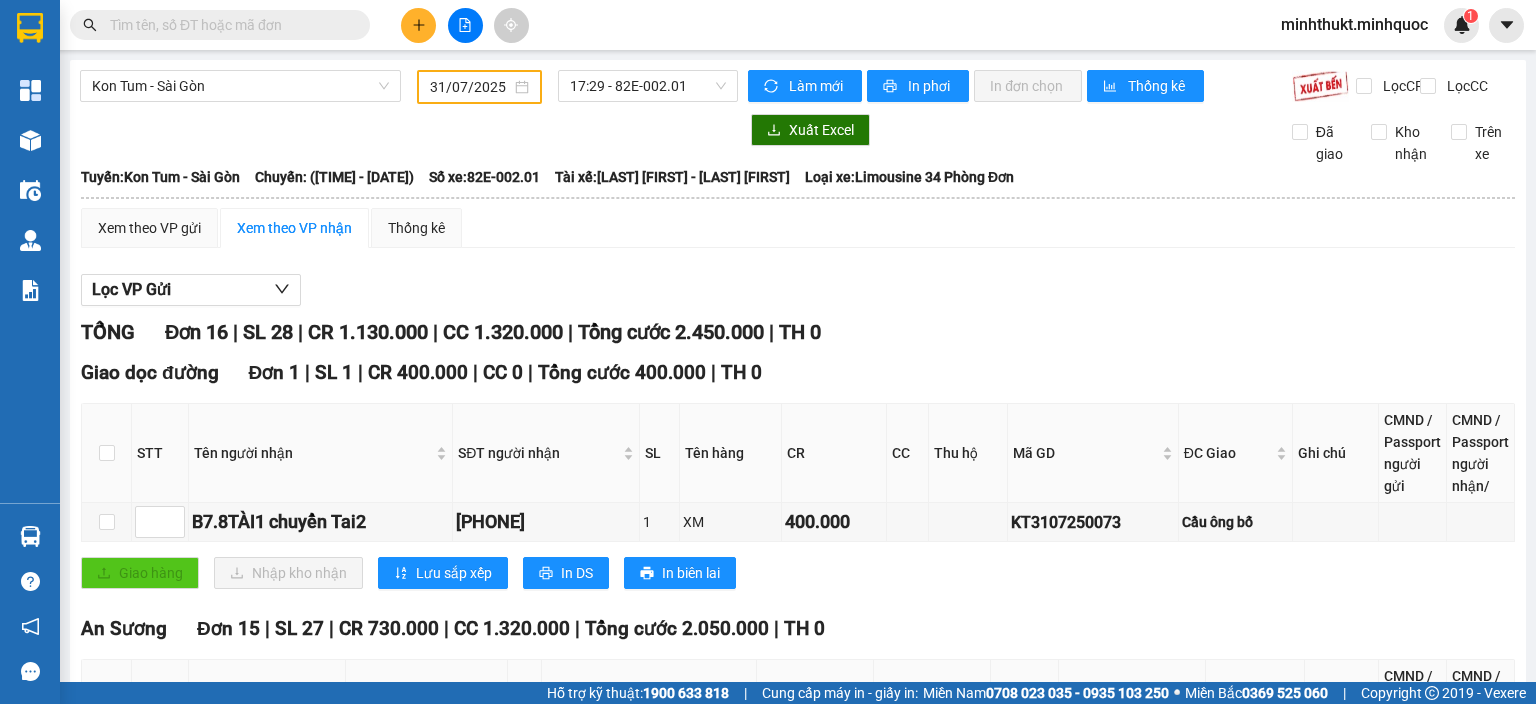 click at bounding box center (228, 25) 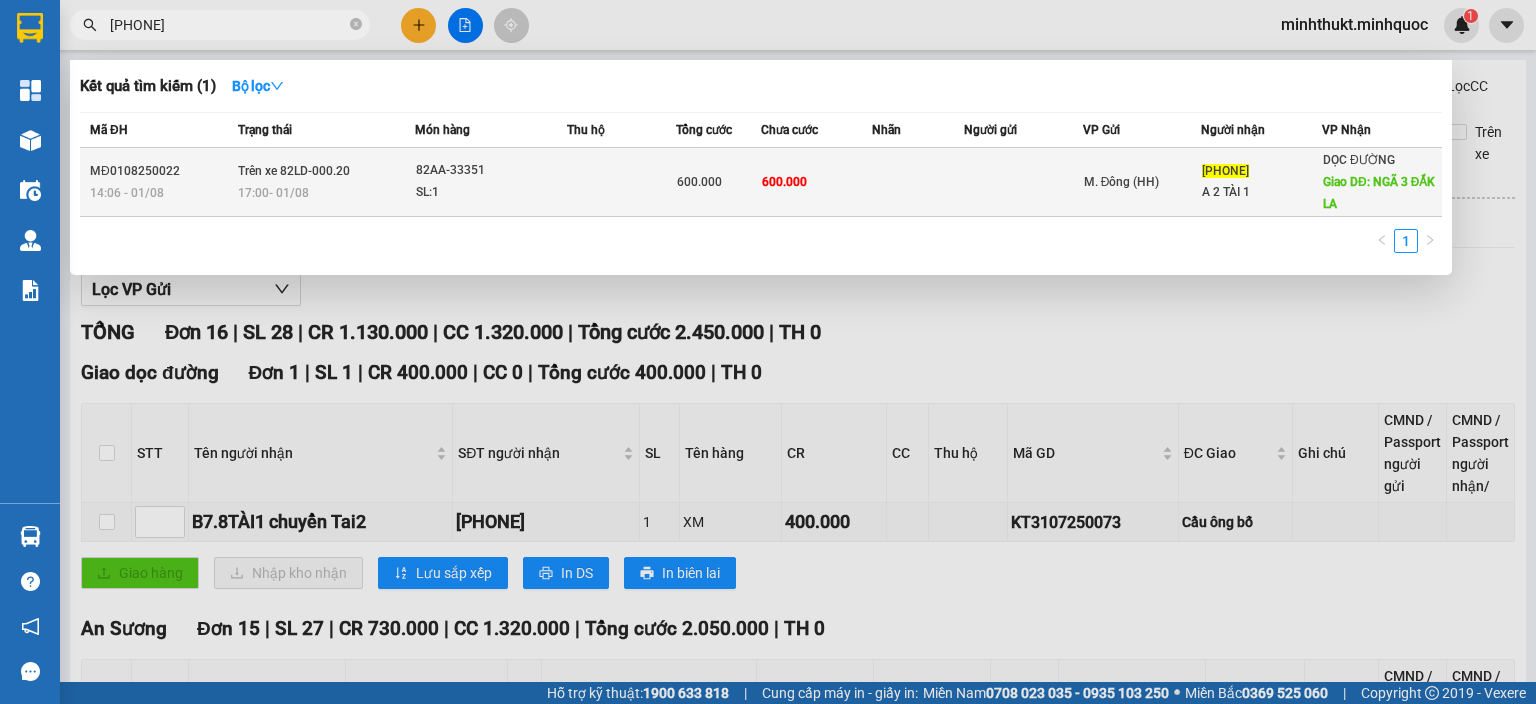type on "[PHONE]" 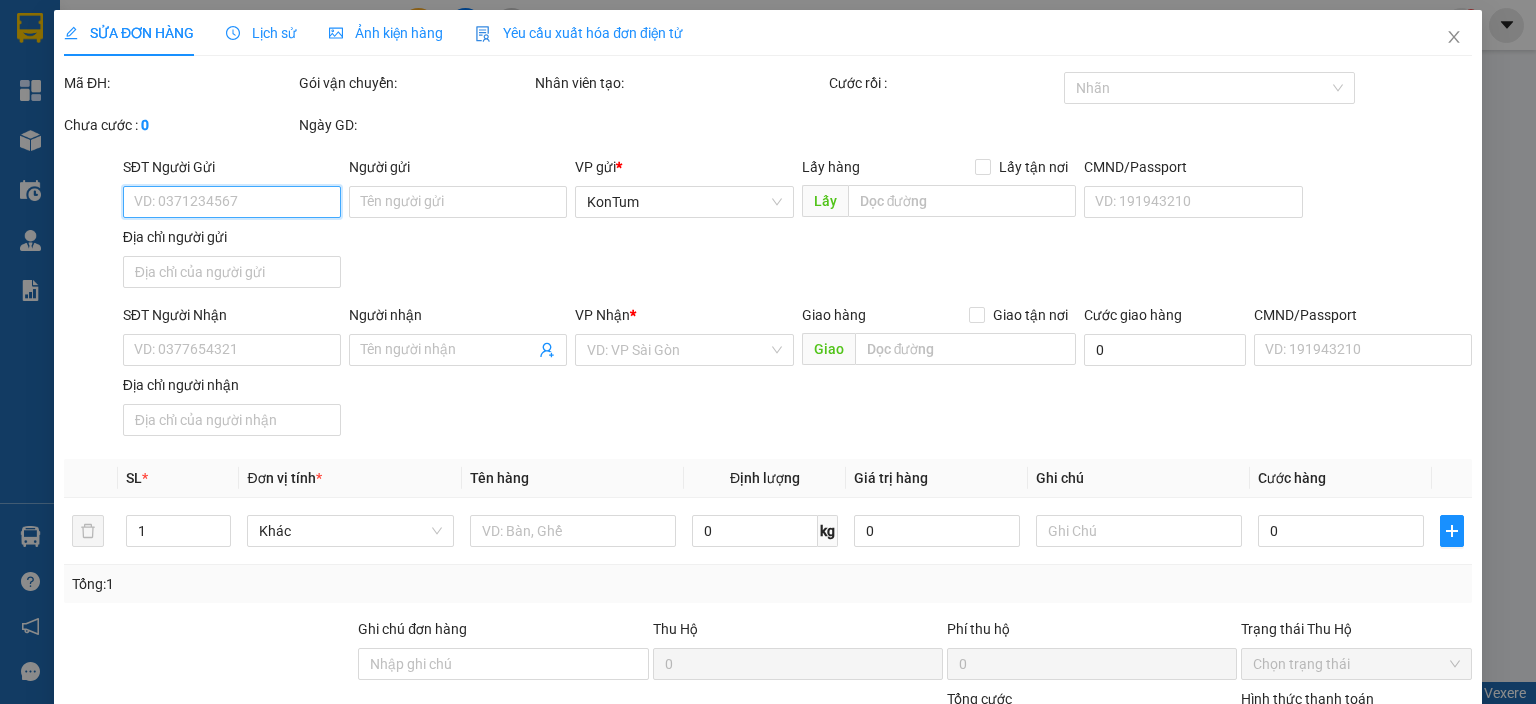 type on "[PHONE]" 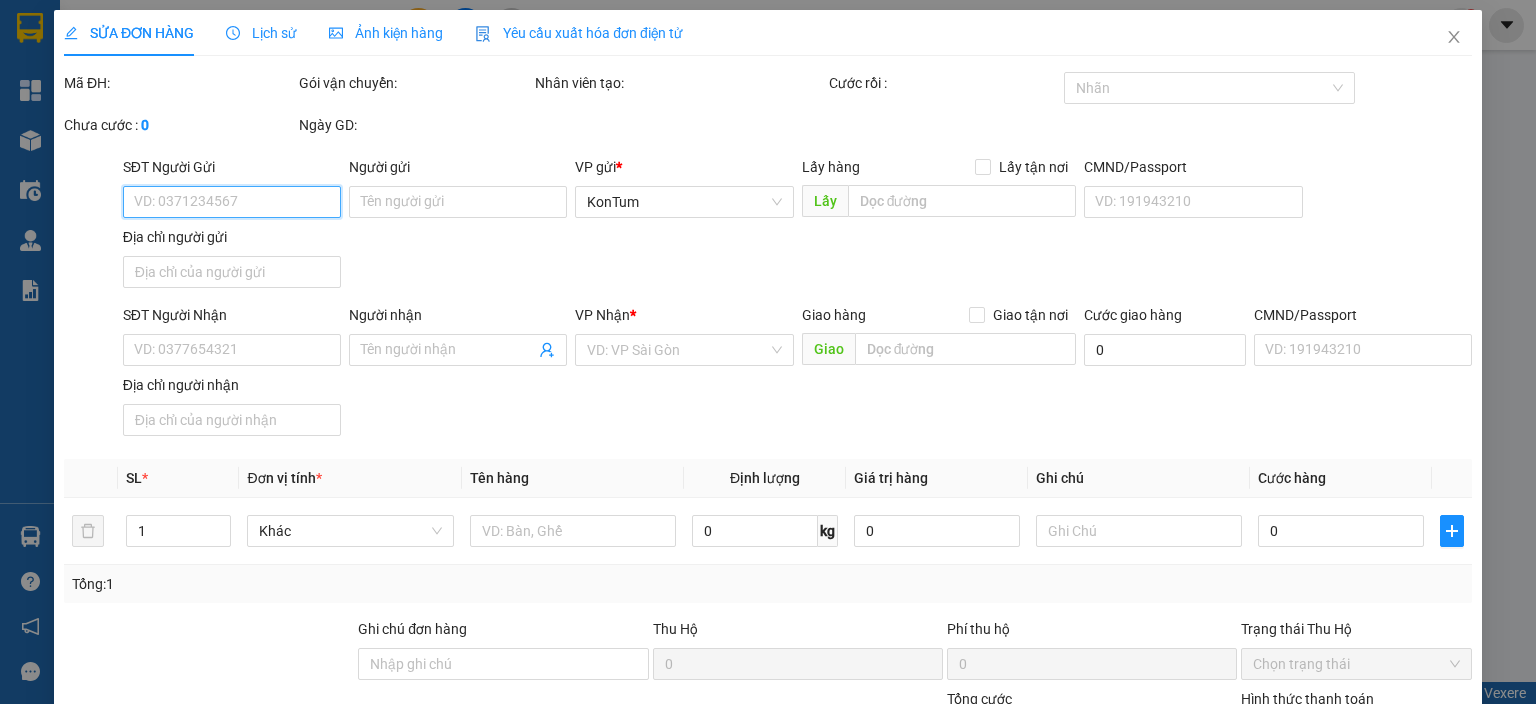 type on "A 2 TÀI 1" 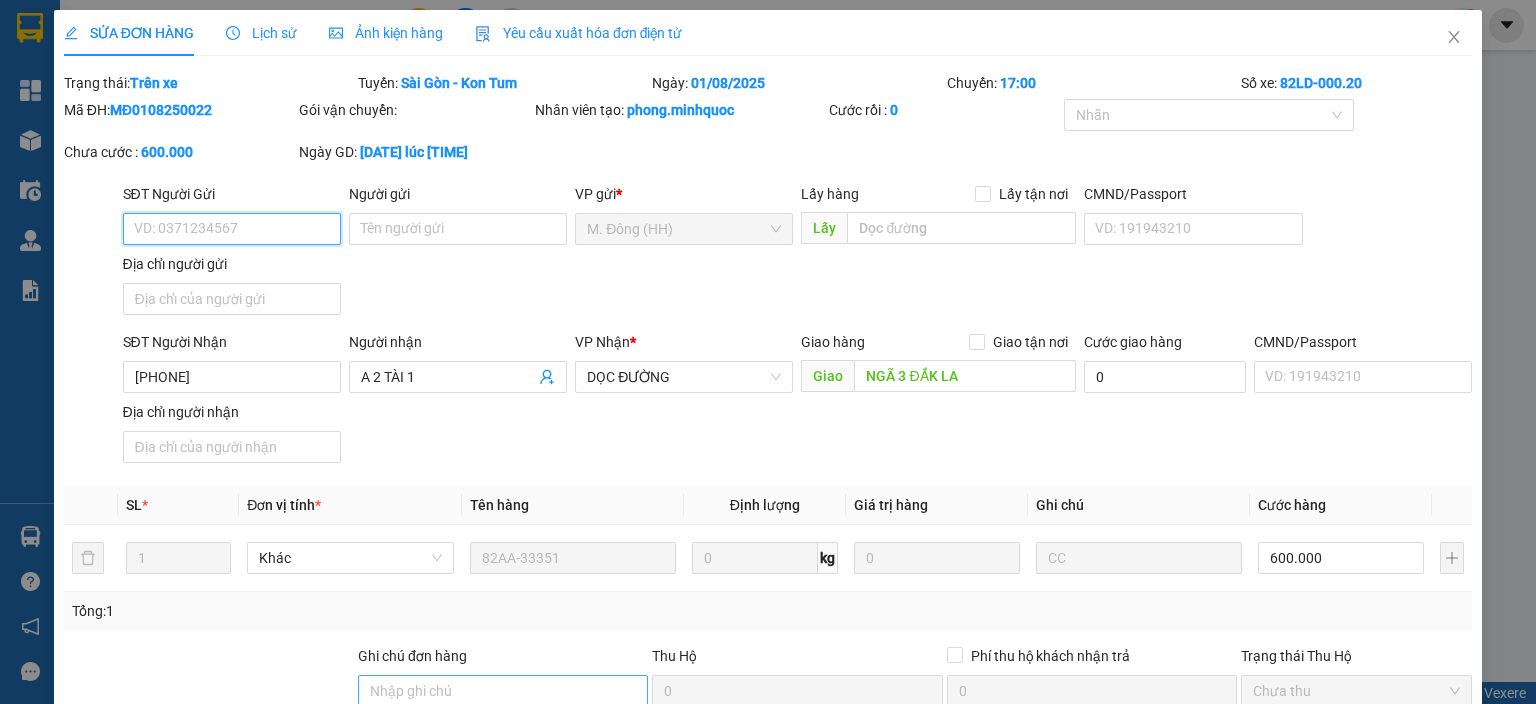 scroll, scrollTop: 205, scrollLeft: 0, axis: vertical 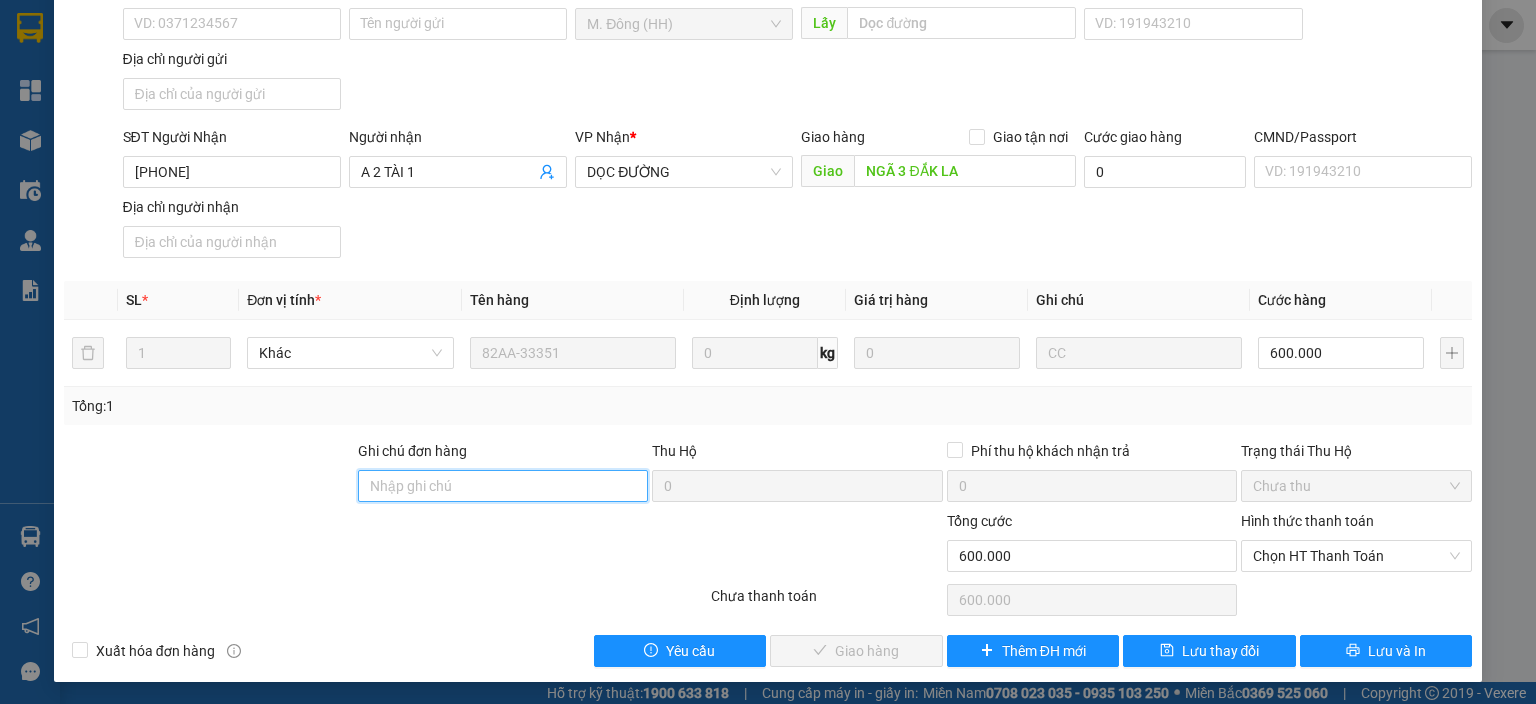 click on "Ghi chú đơn hàng" at bounding box center [503, 486] 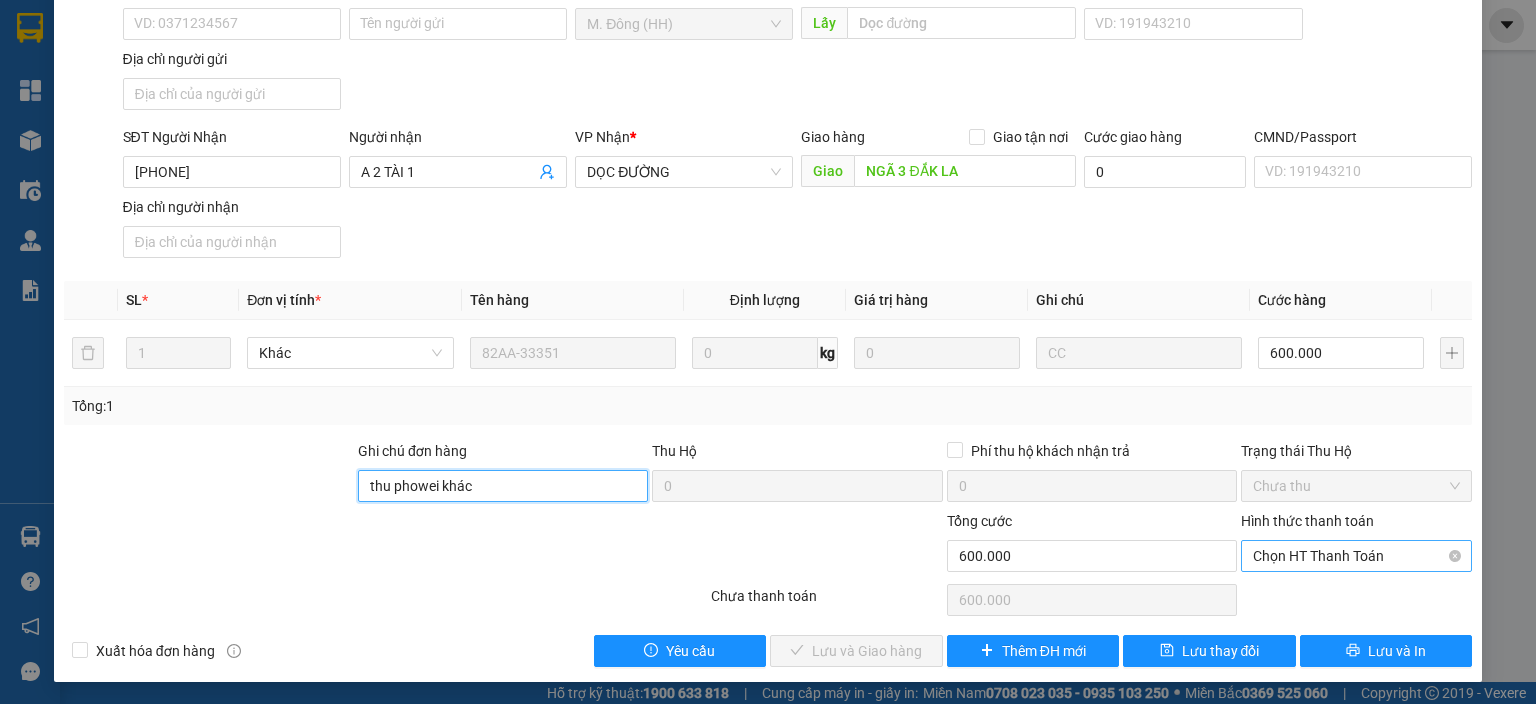 click on "Chọn HT Thanh Toán" at bounding box center (1356, 556) 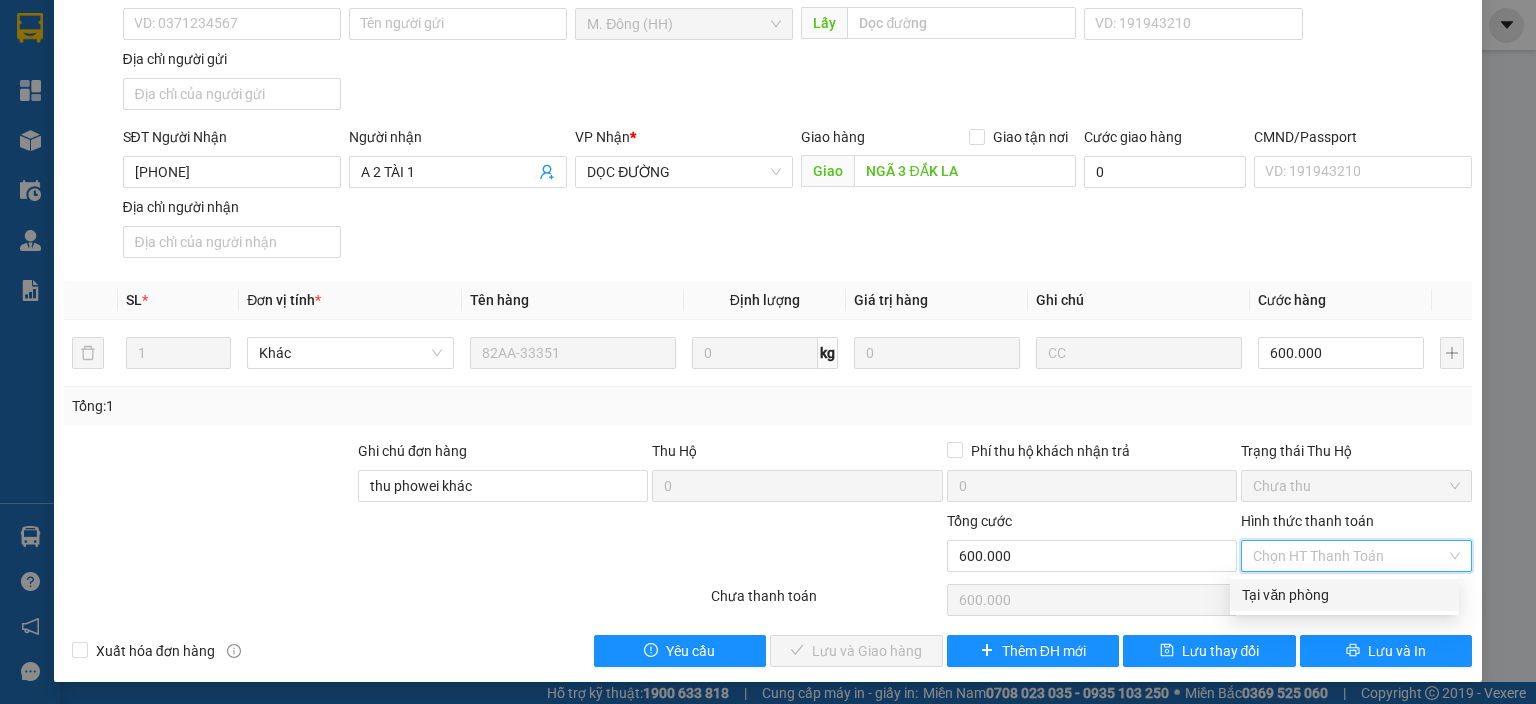 click on "Tại văn phòng" at bounding box center [1344, 595] 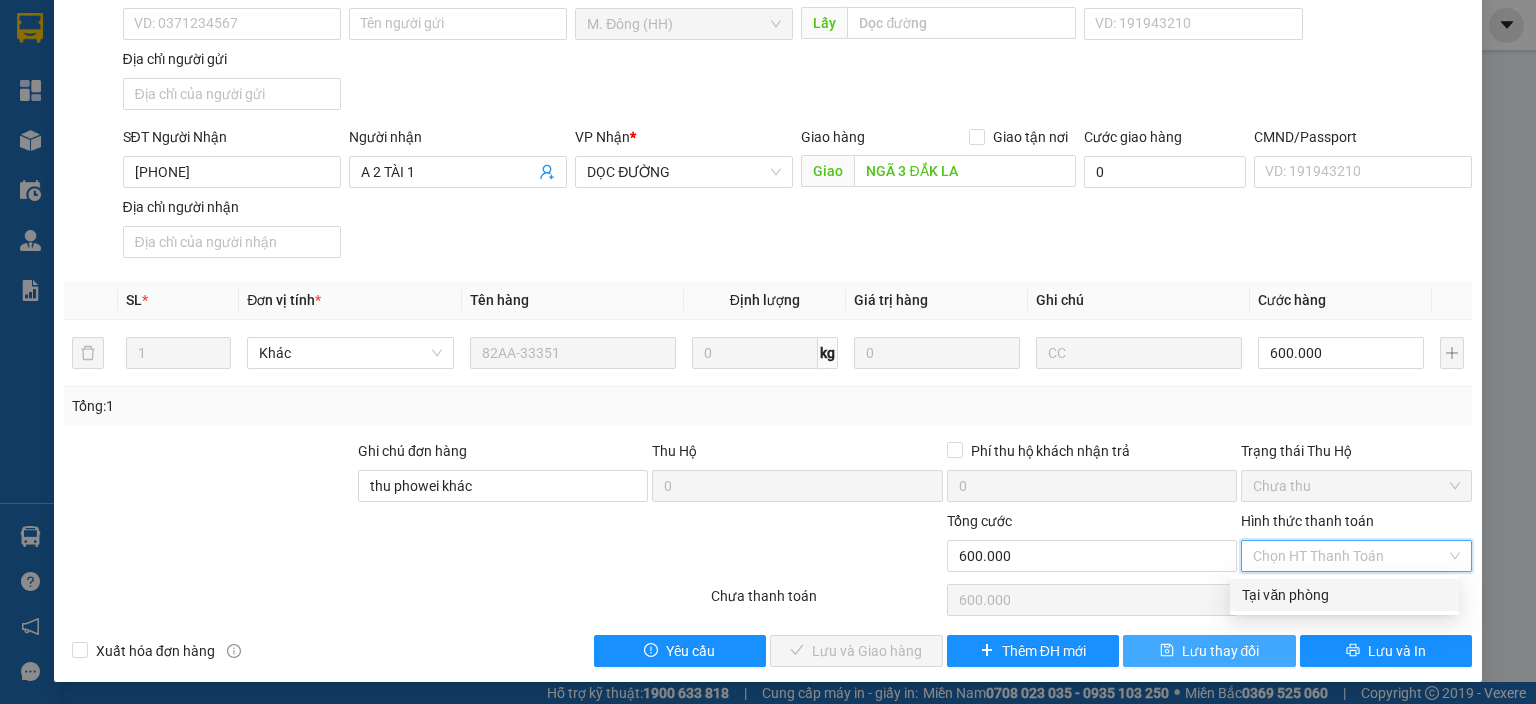 type on "0" 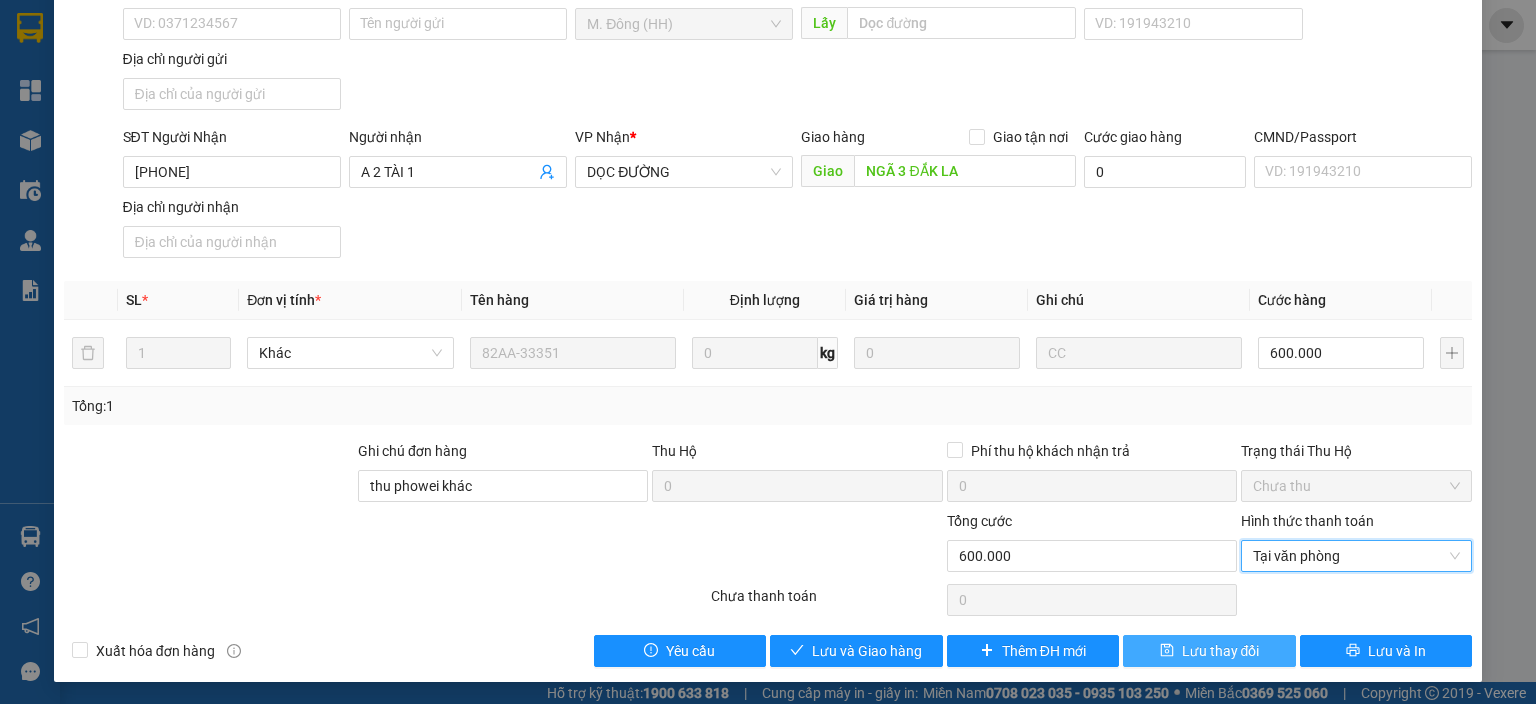 click on "Lưu thay đổi" at bounding box center (1221, 651) 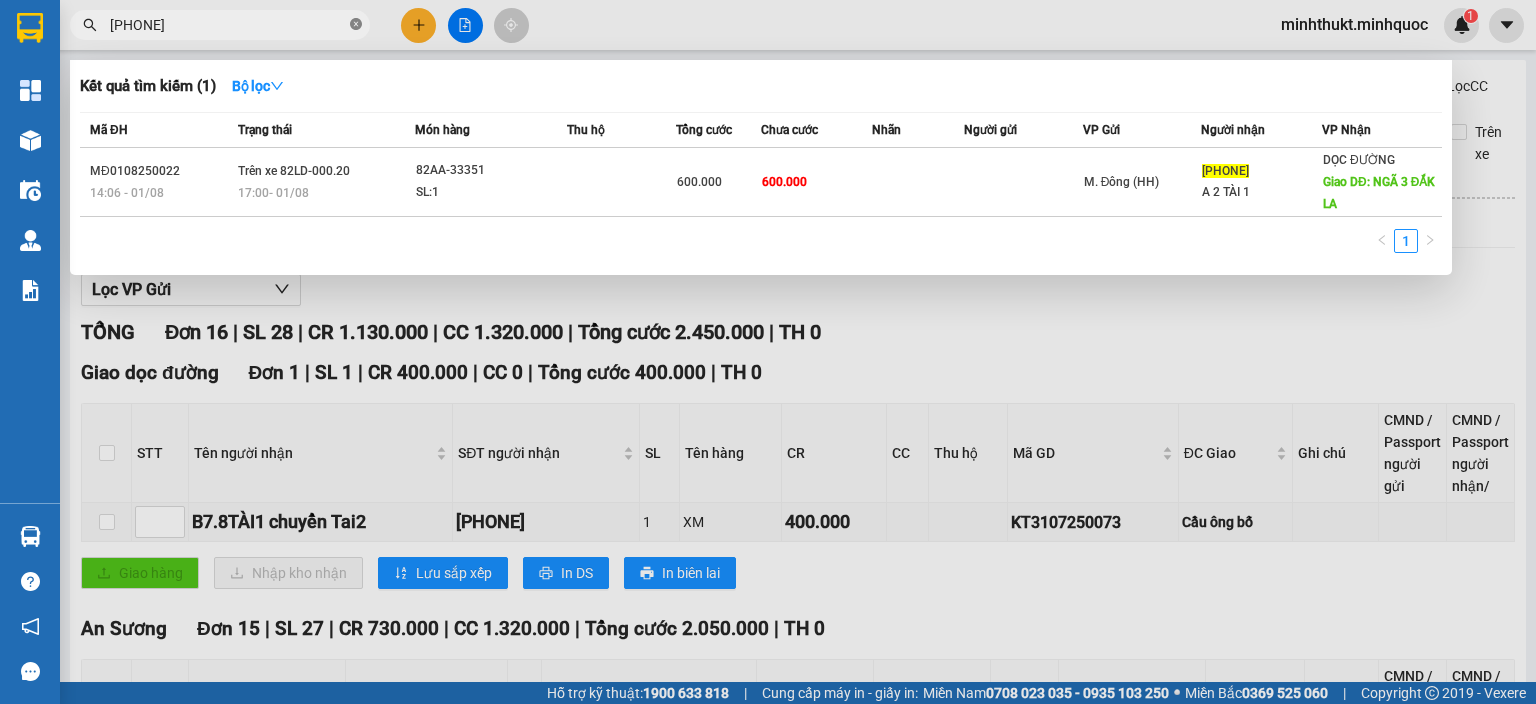 click 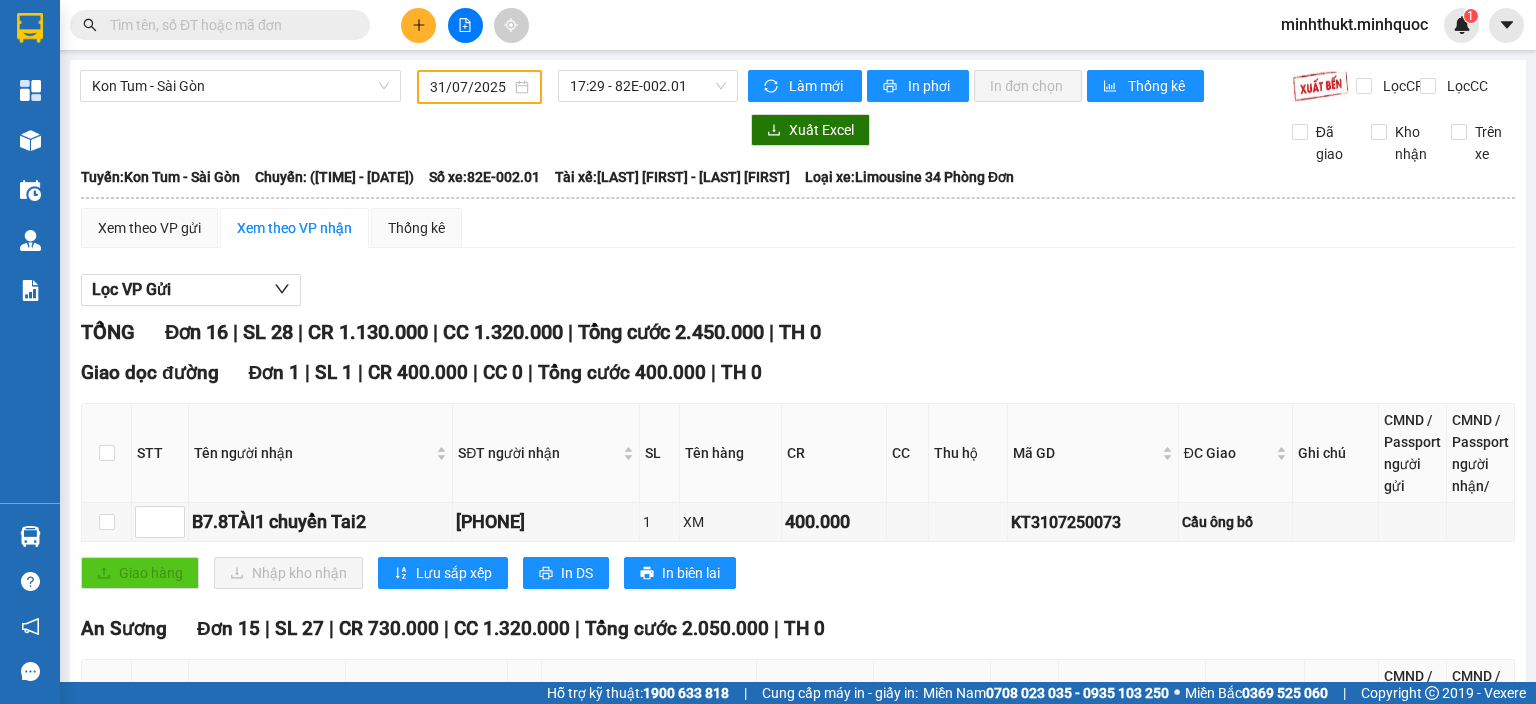 click at bounding box center [228, 25] 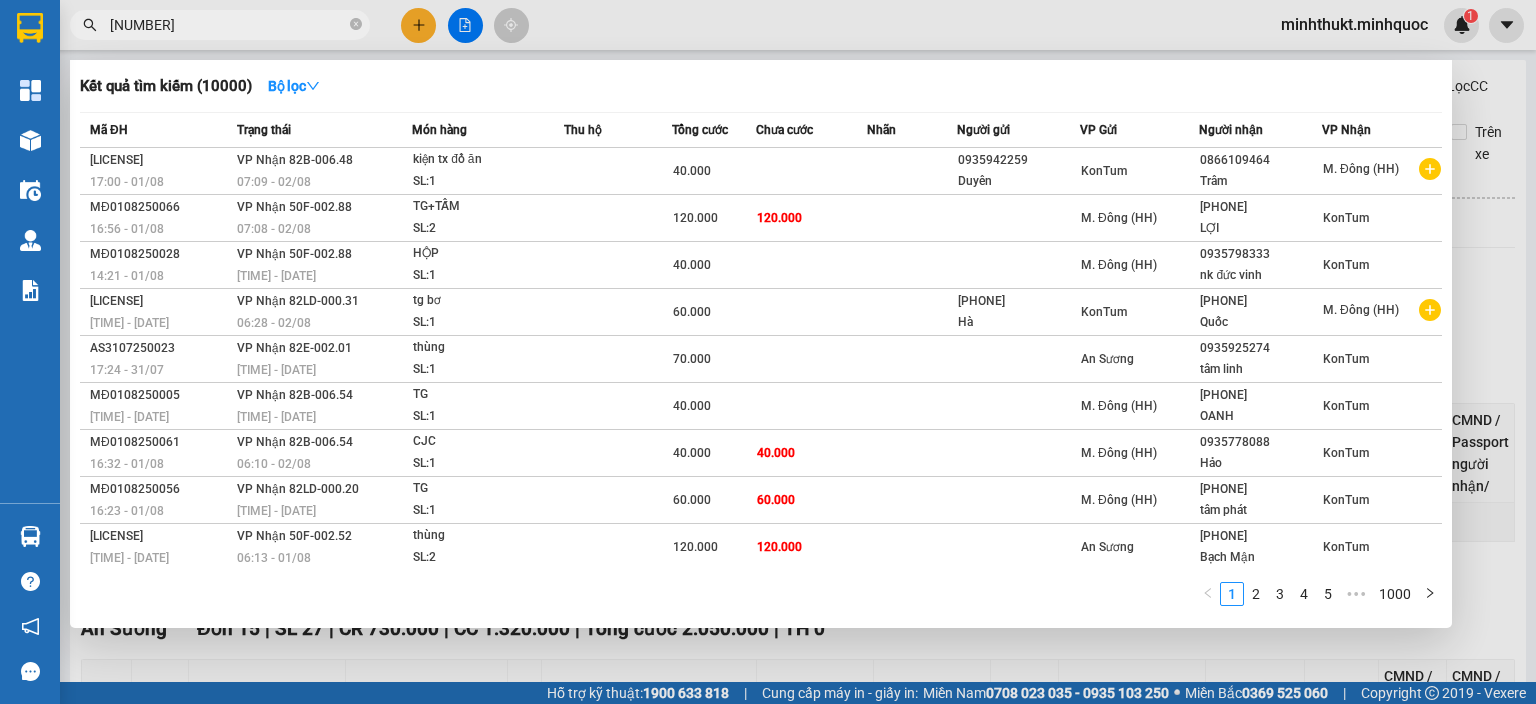 type on "[PHONE]" 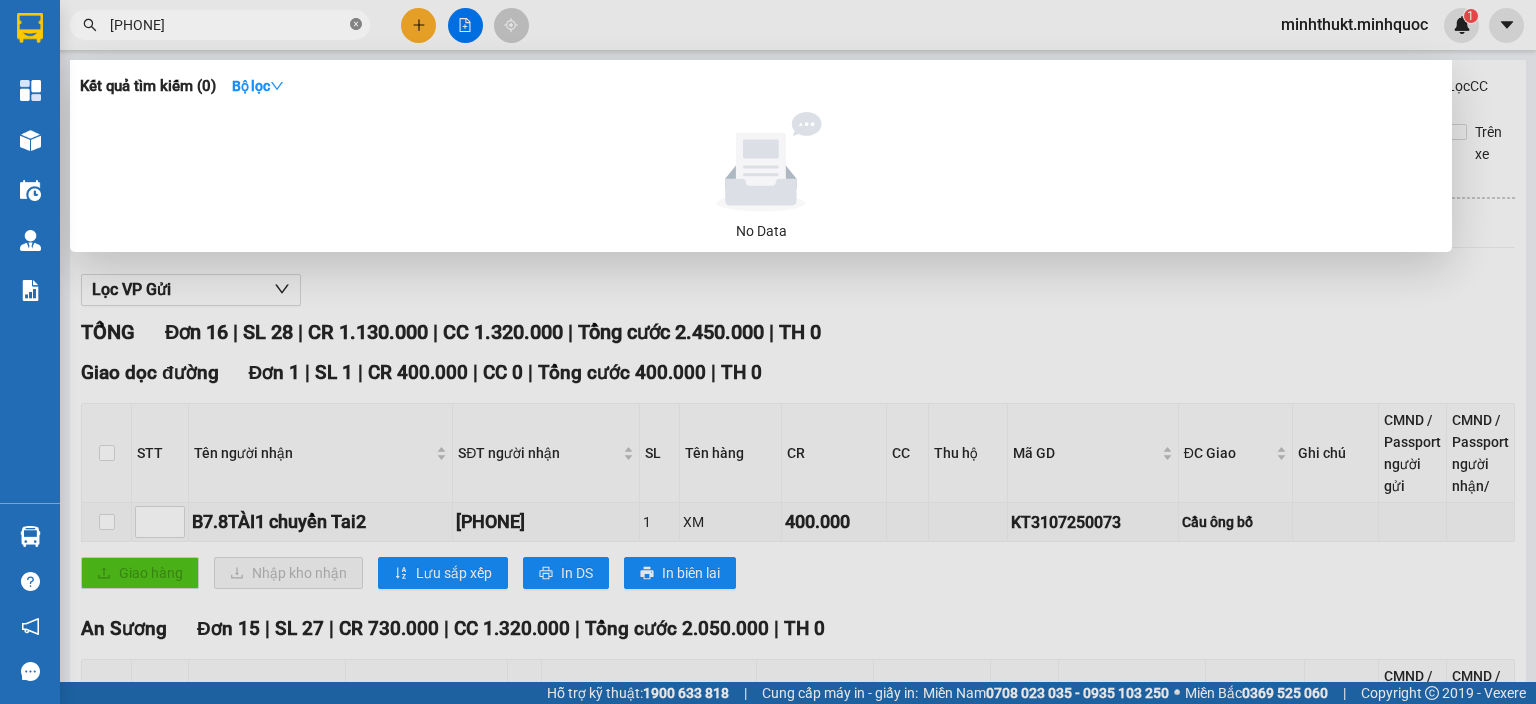 click 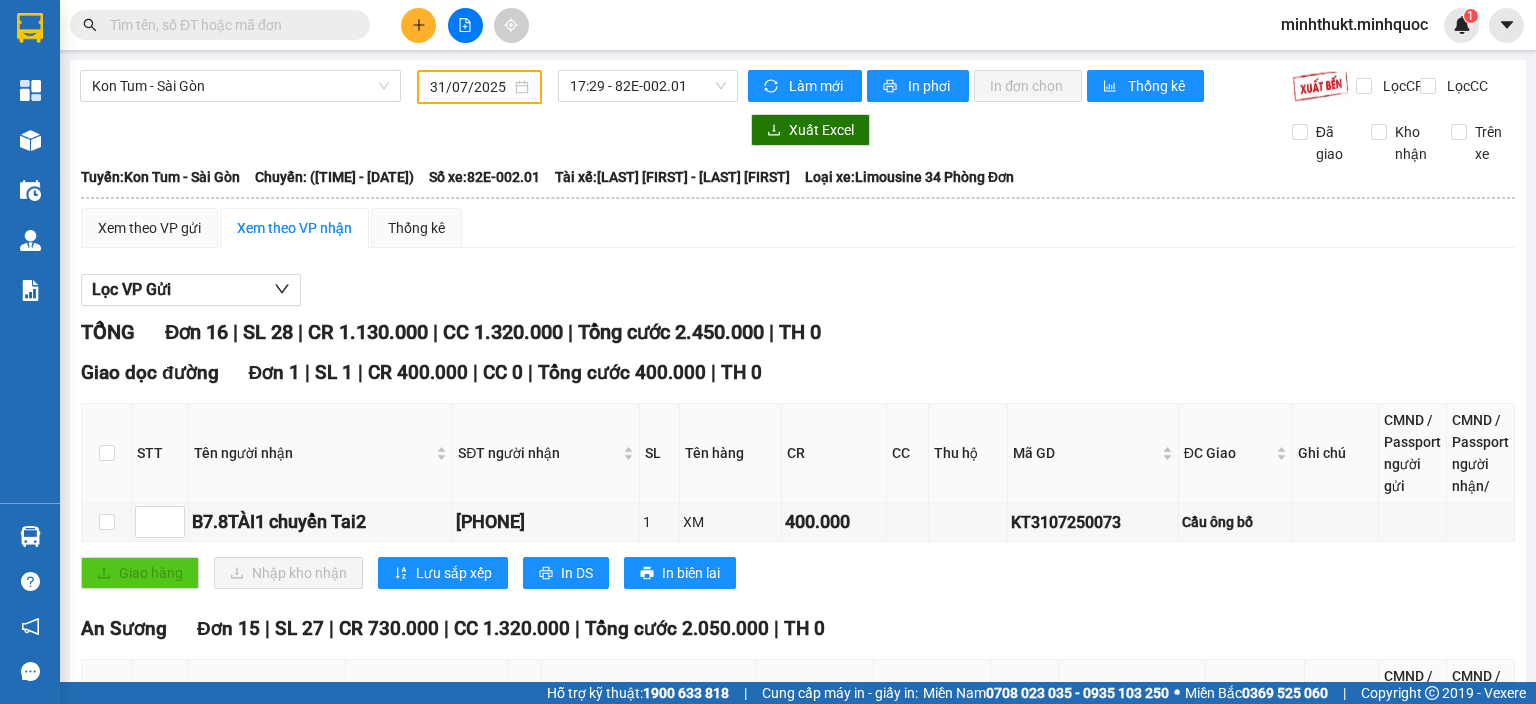 click at bounding box center (228, 25) 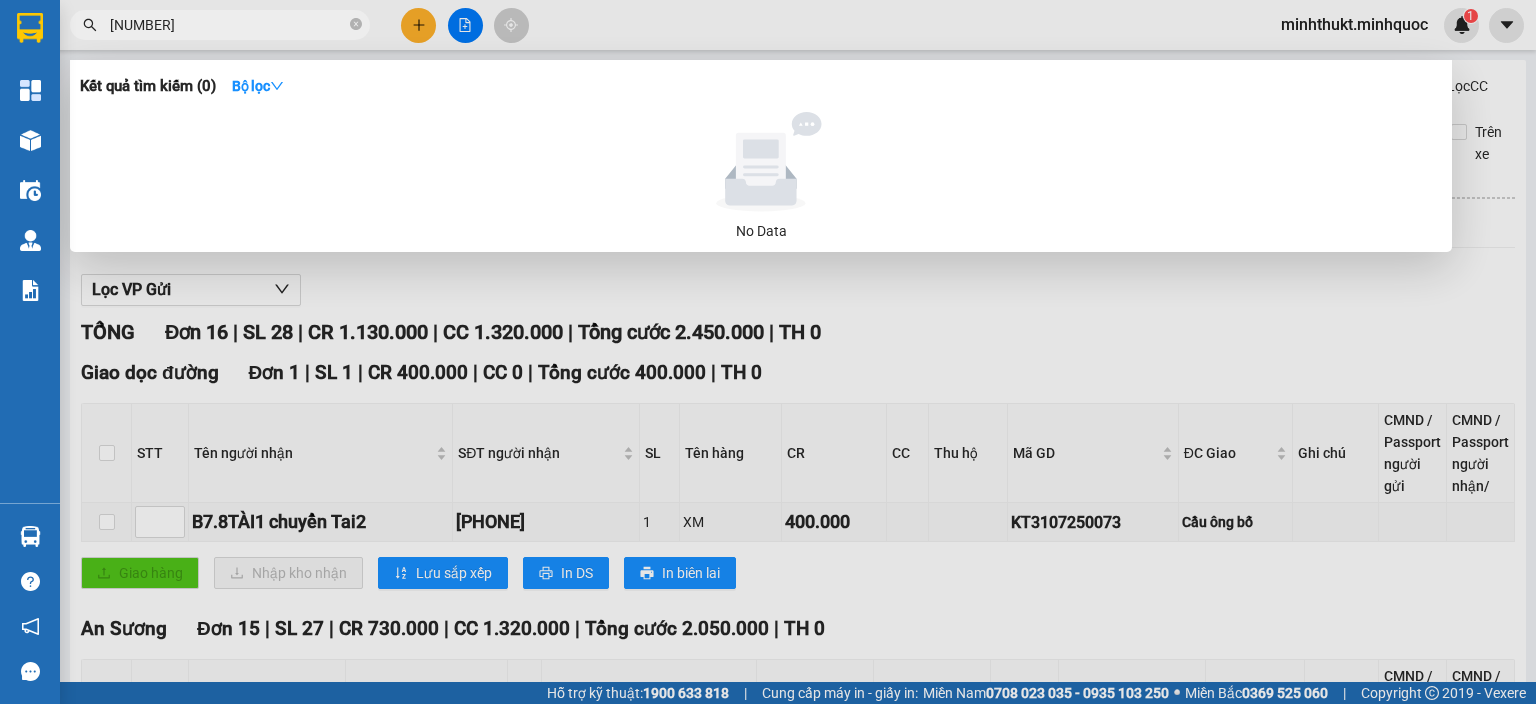 type on "[PHONE]" 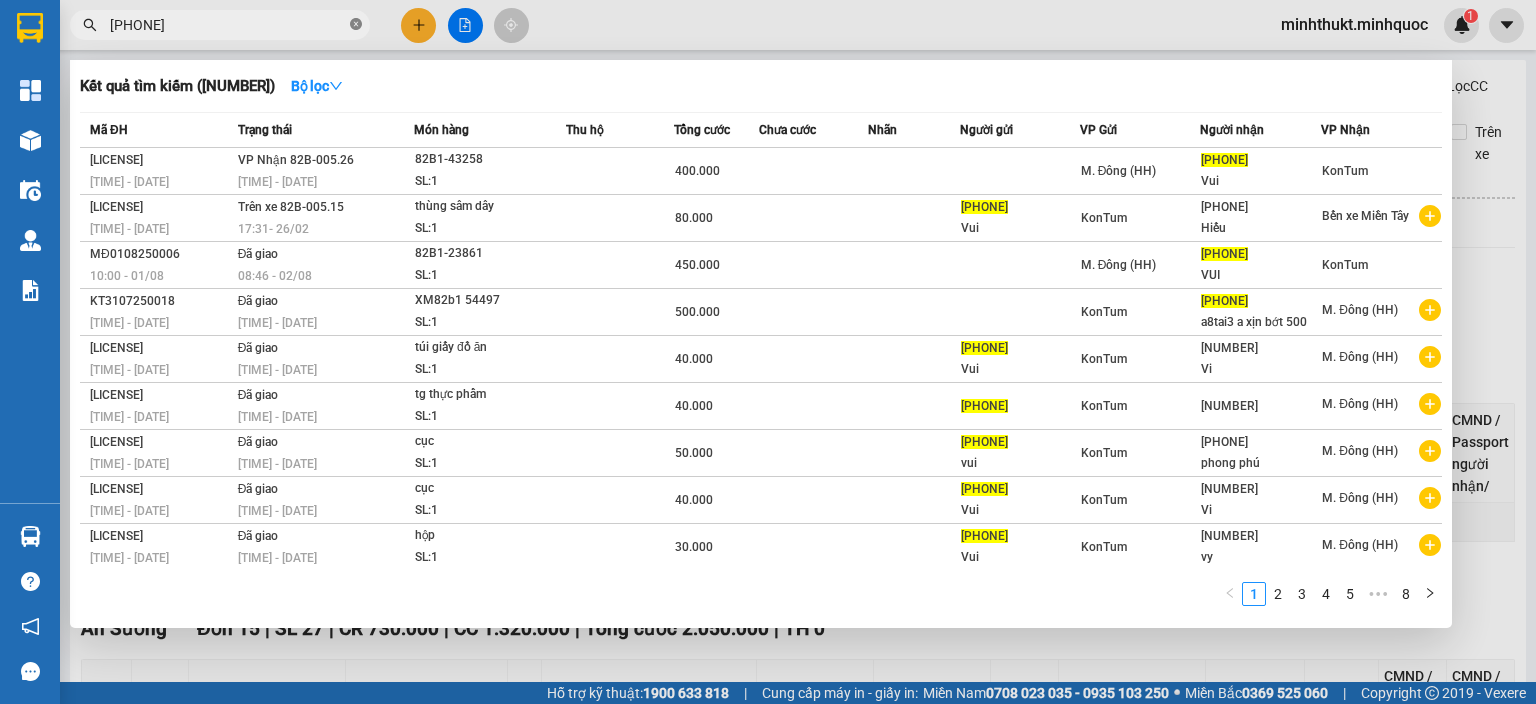 click 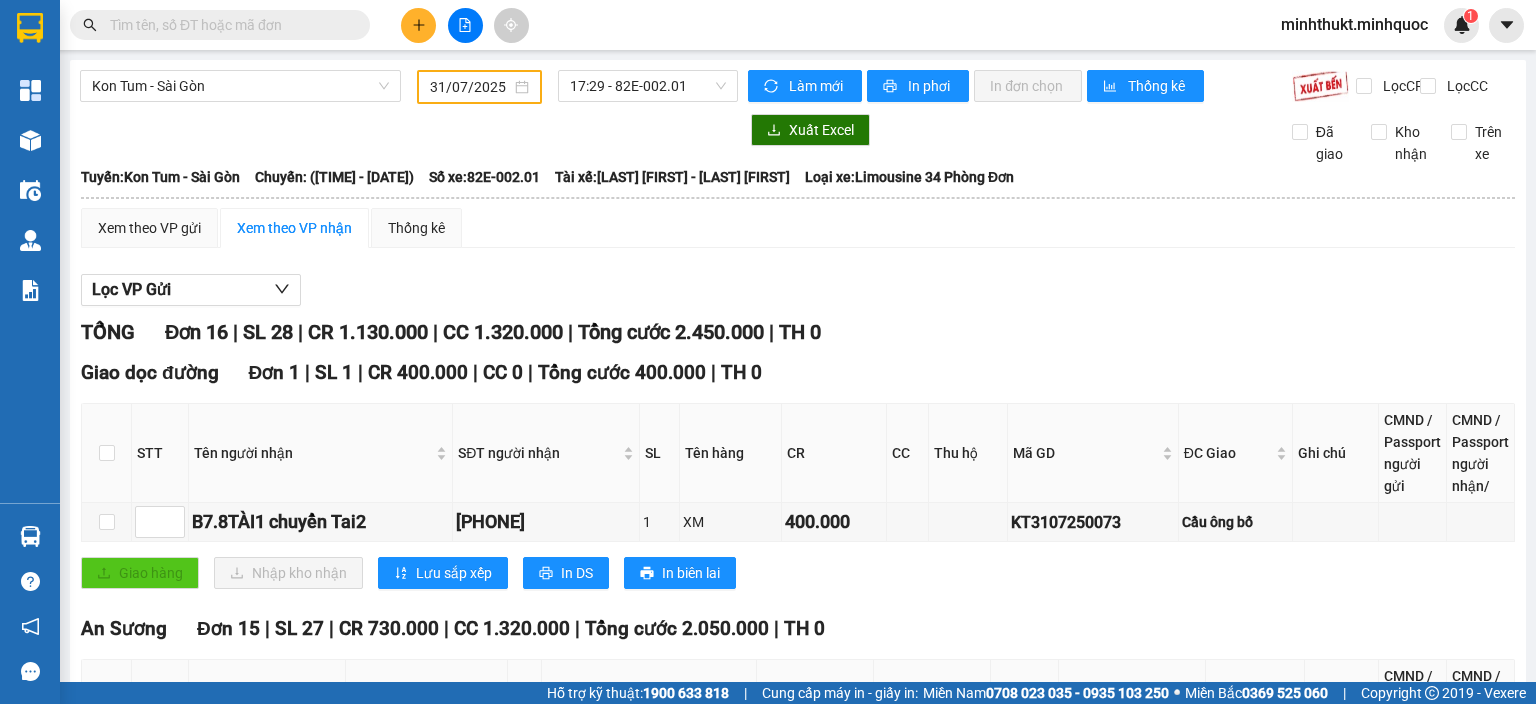 click at bounding box center [228, 25] 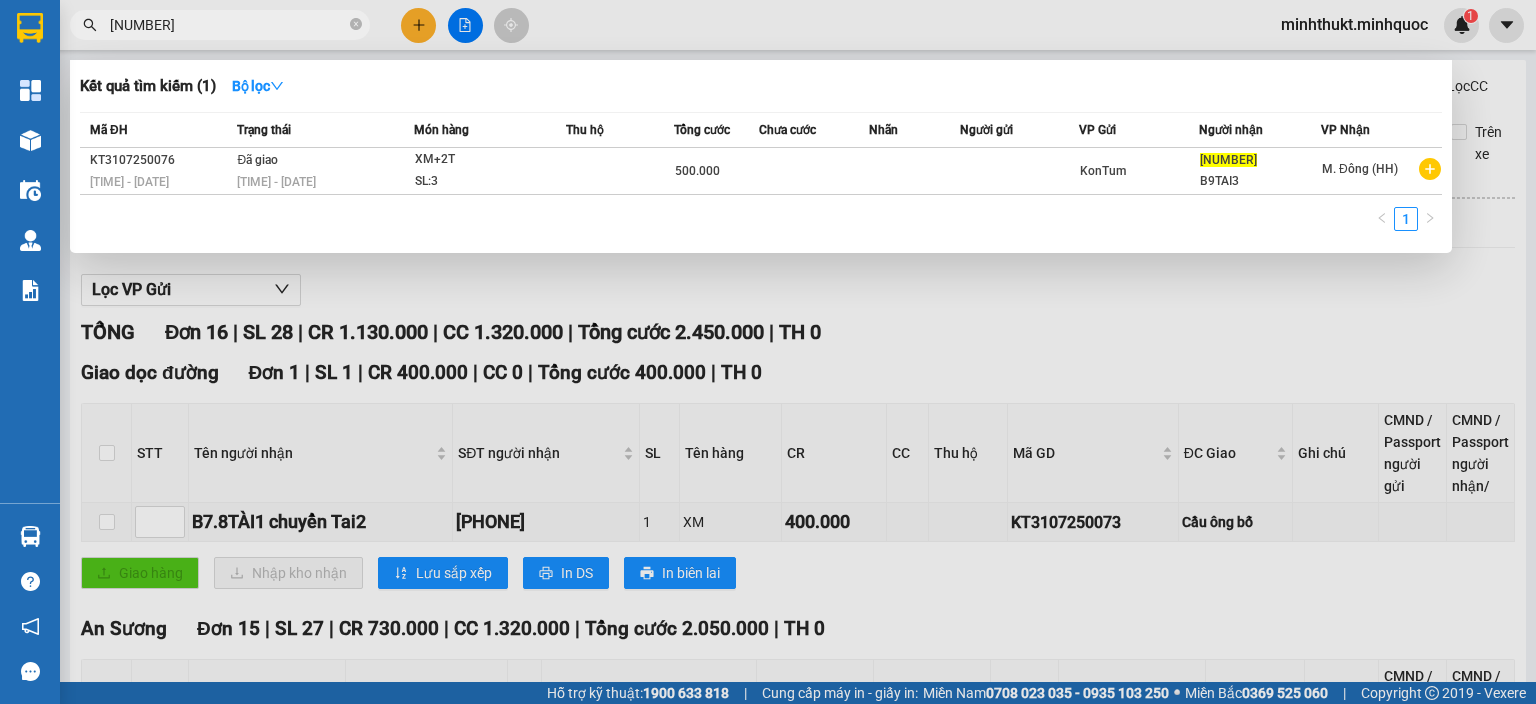 type on "[NUMBER]" 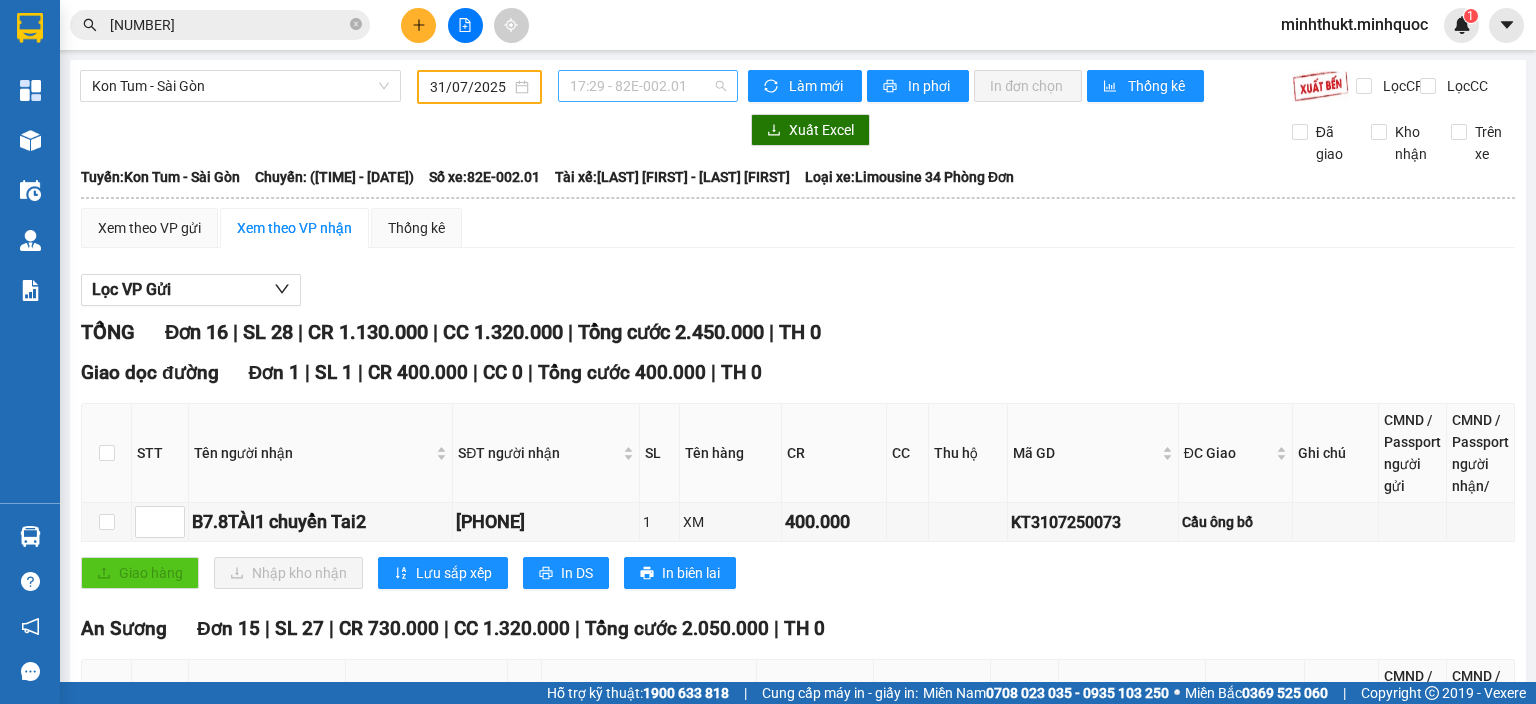 click on "17:29     - 82E-002.01" at bounding box center [648, 86] 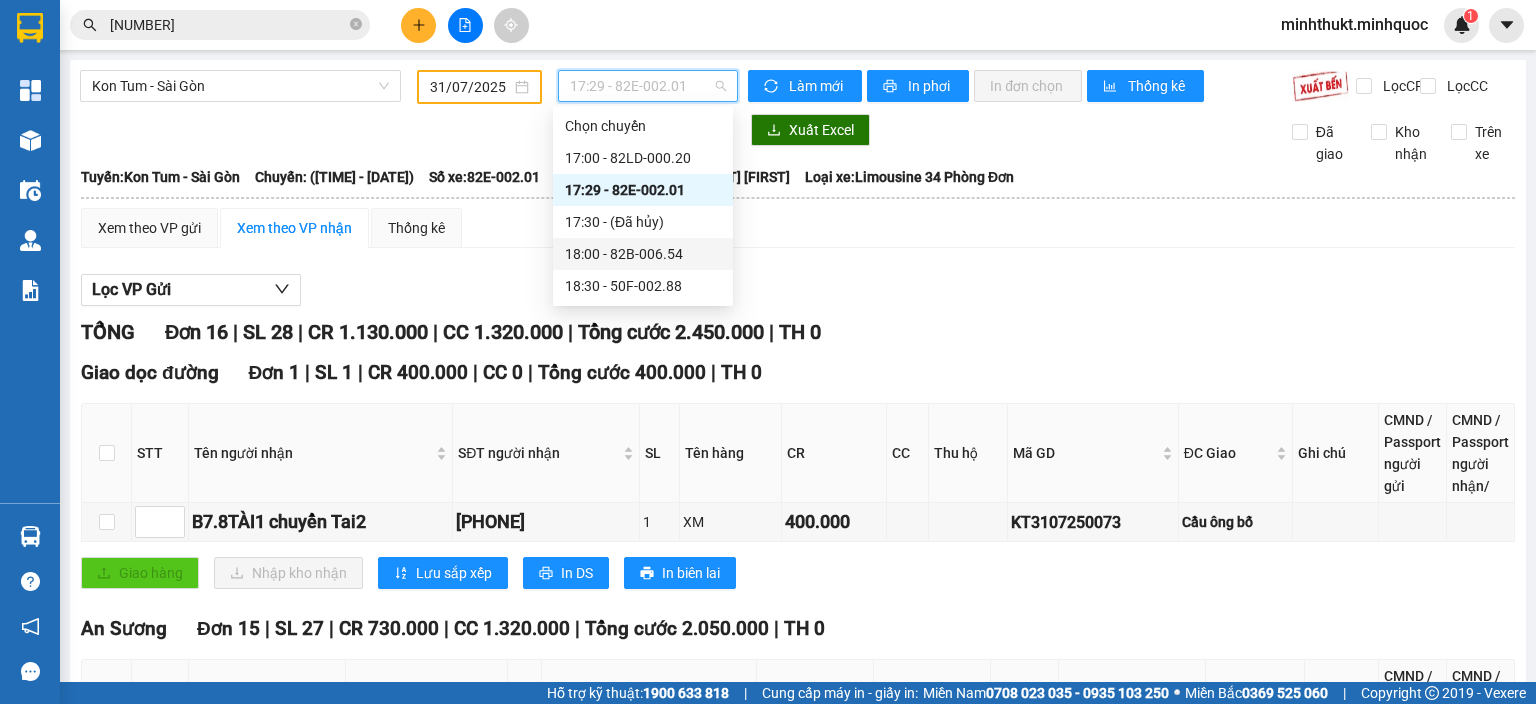 click on "18:00     - 82B-006.54" at bounding box center (643, 254) 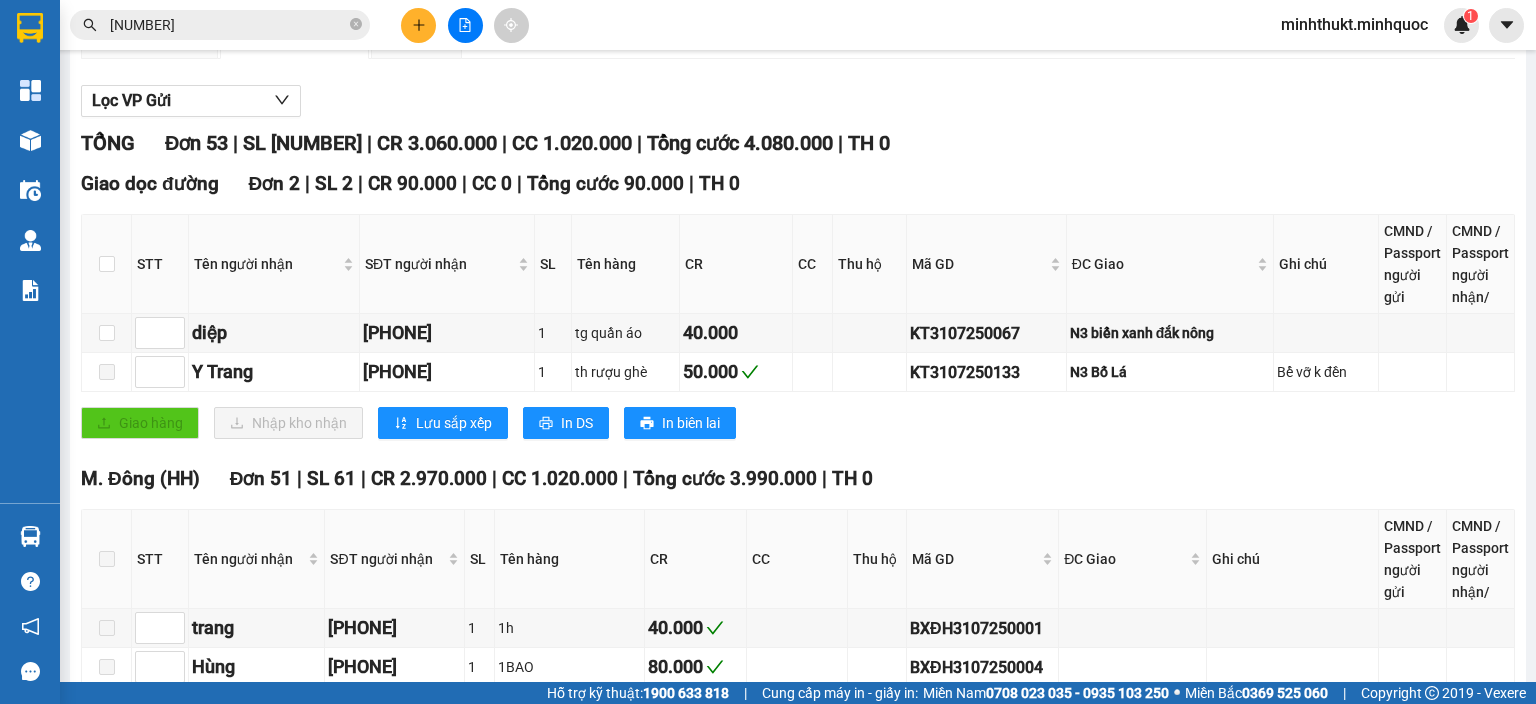 scroll, scrollTop: 109, scrollLeft: 0, axis: vertical 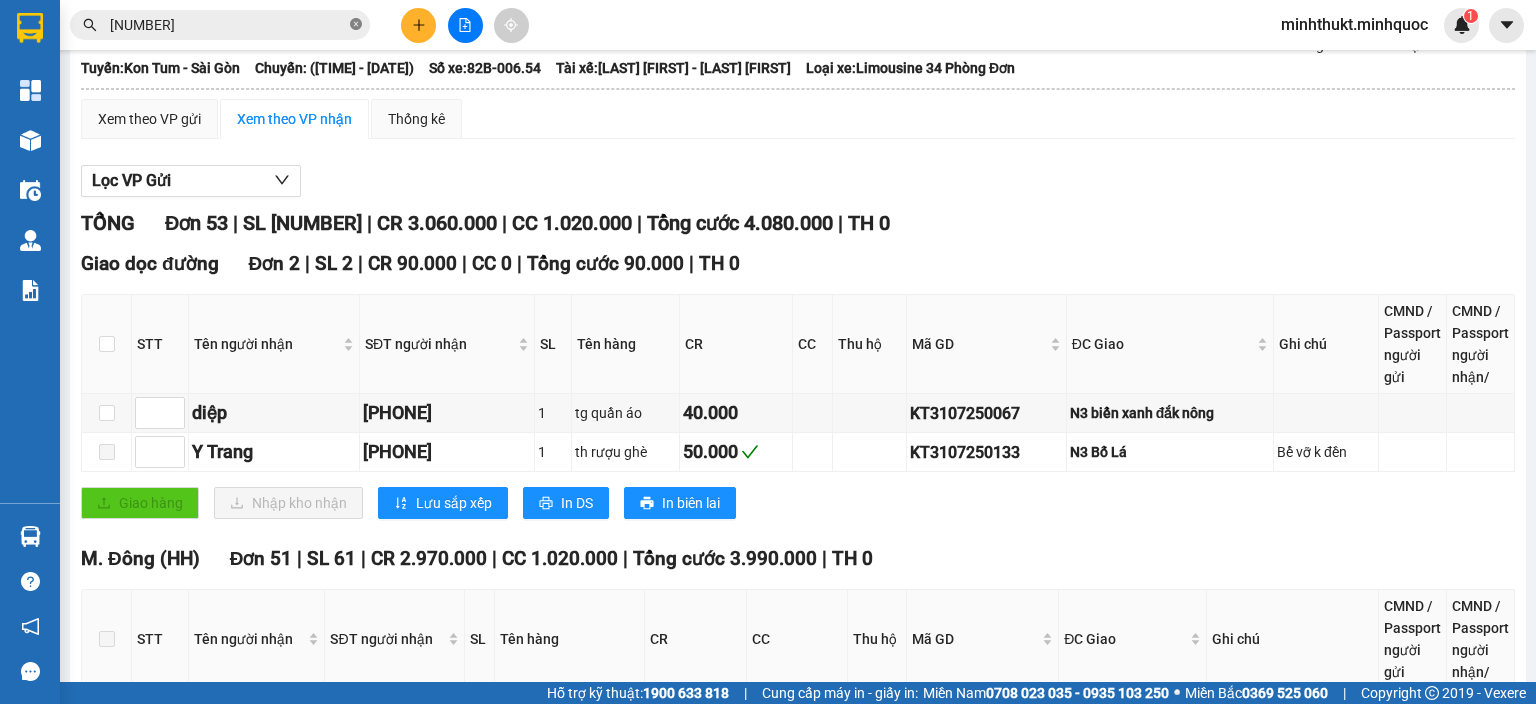 click 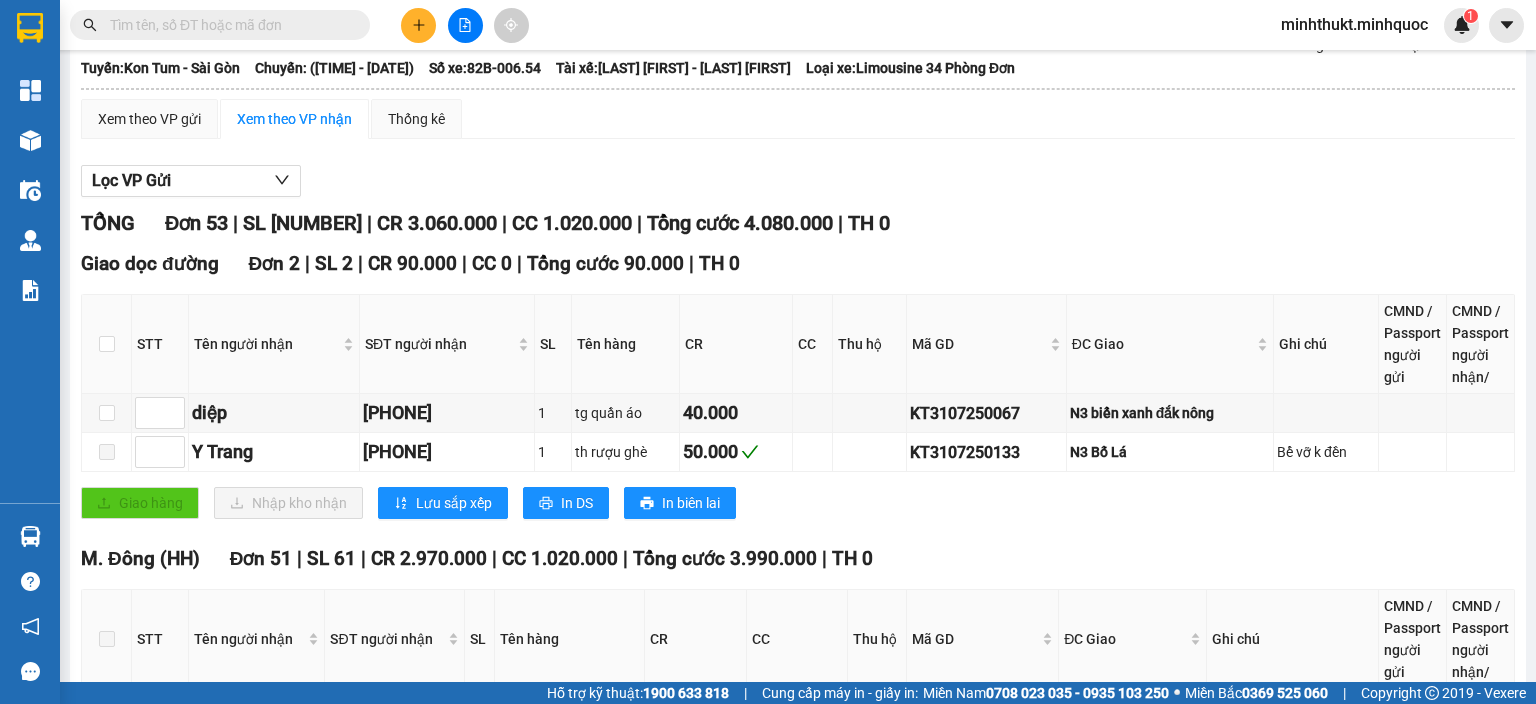 click at bounding box center (228, 25) 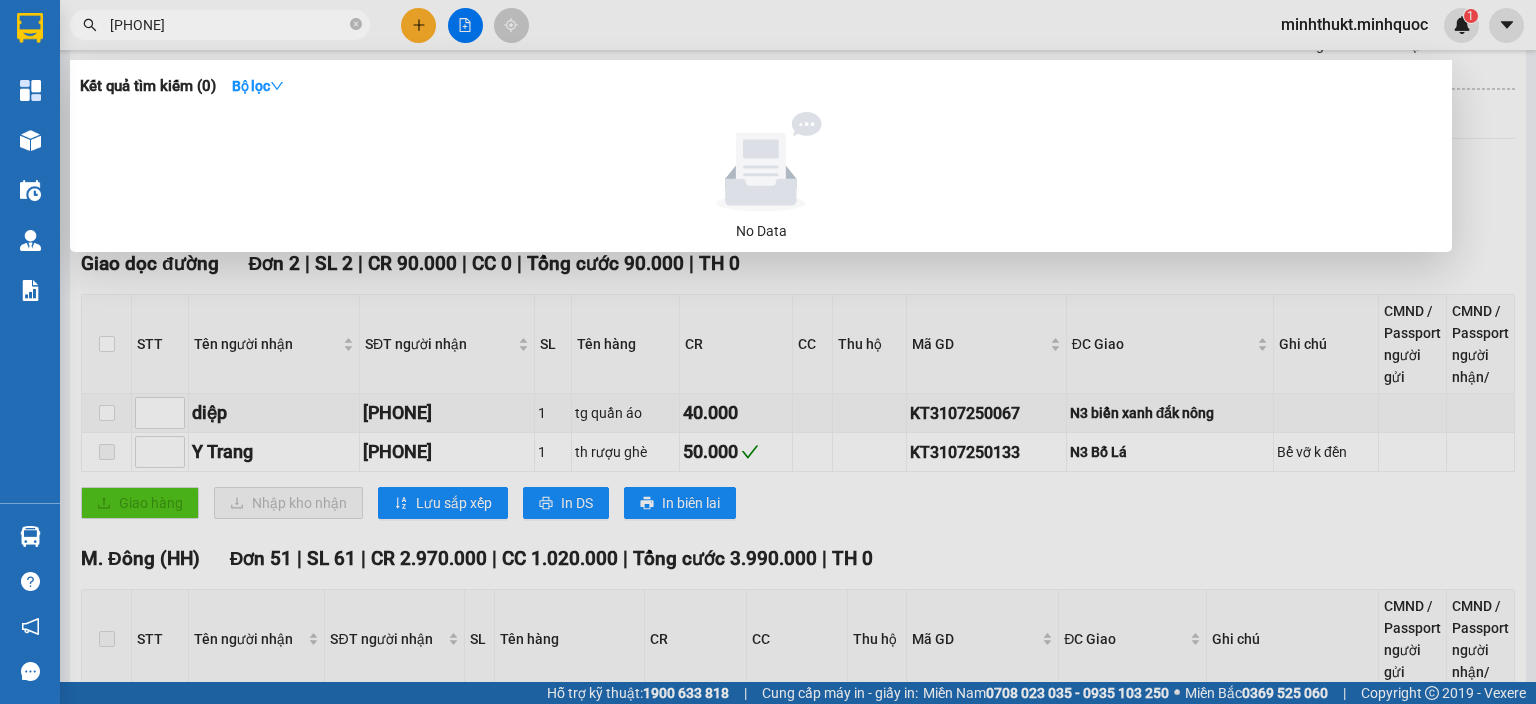 type on "[PHONE]" 